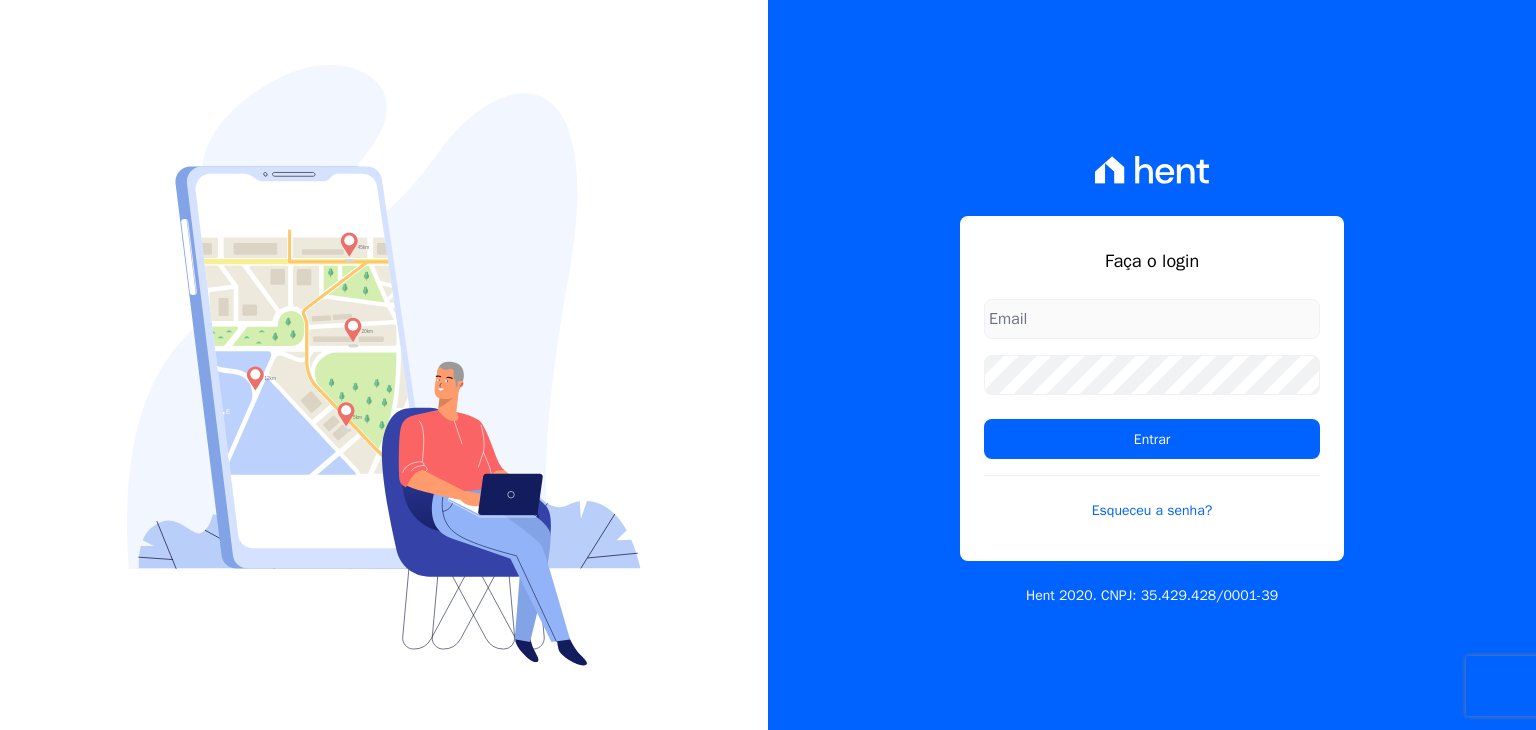 scroll, scrollTop: 0, scrollLeft: 0, axis: both 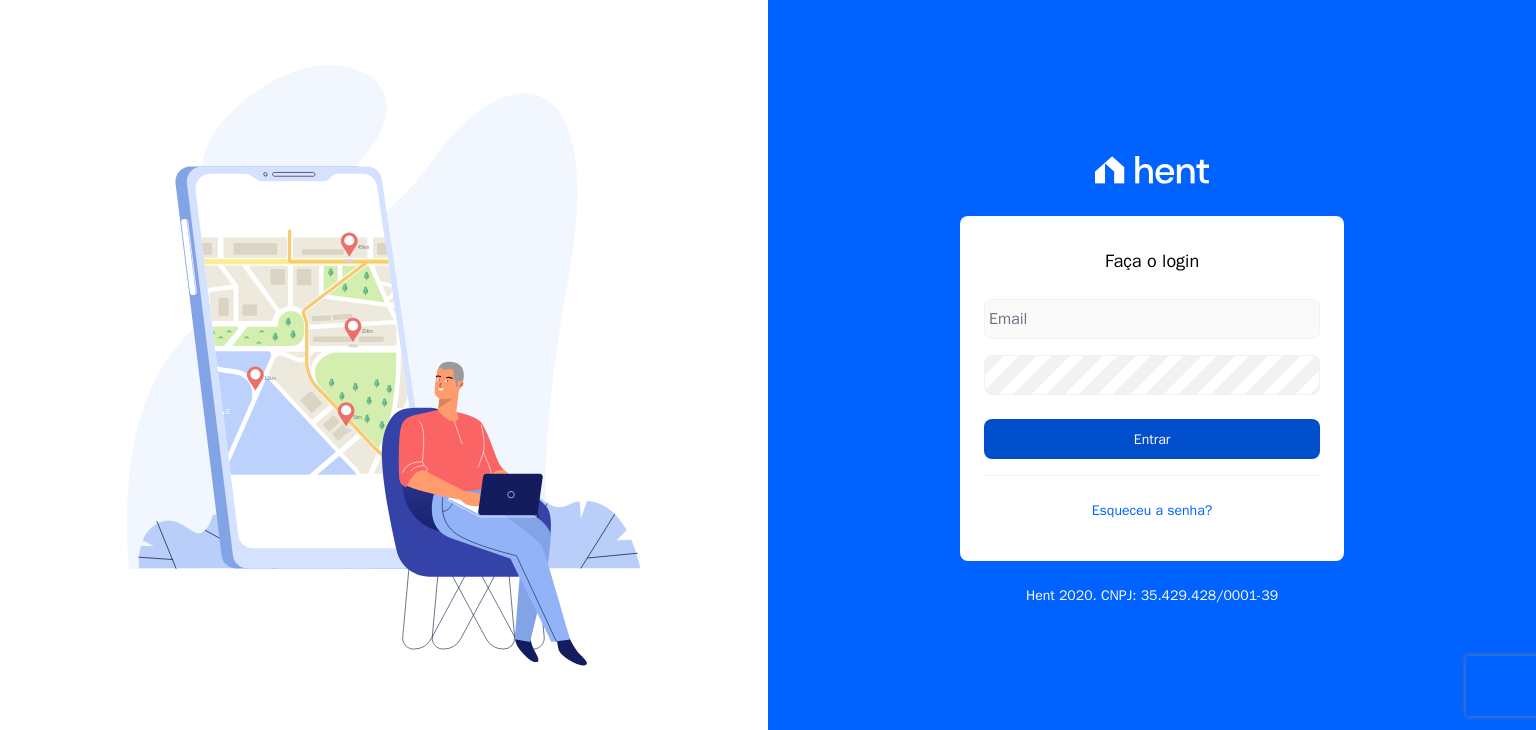 type on "[EMAIL]" 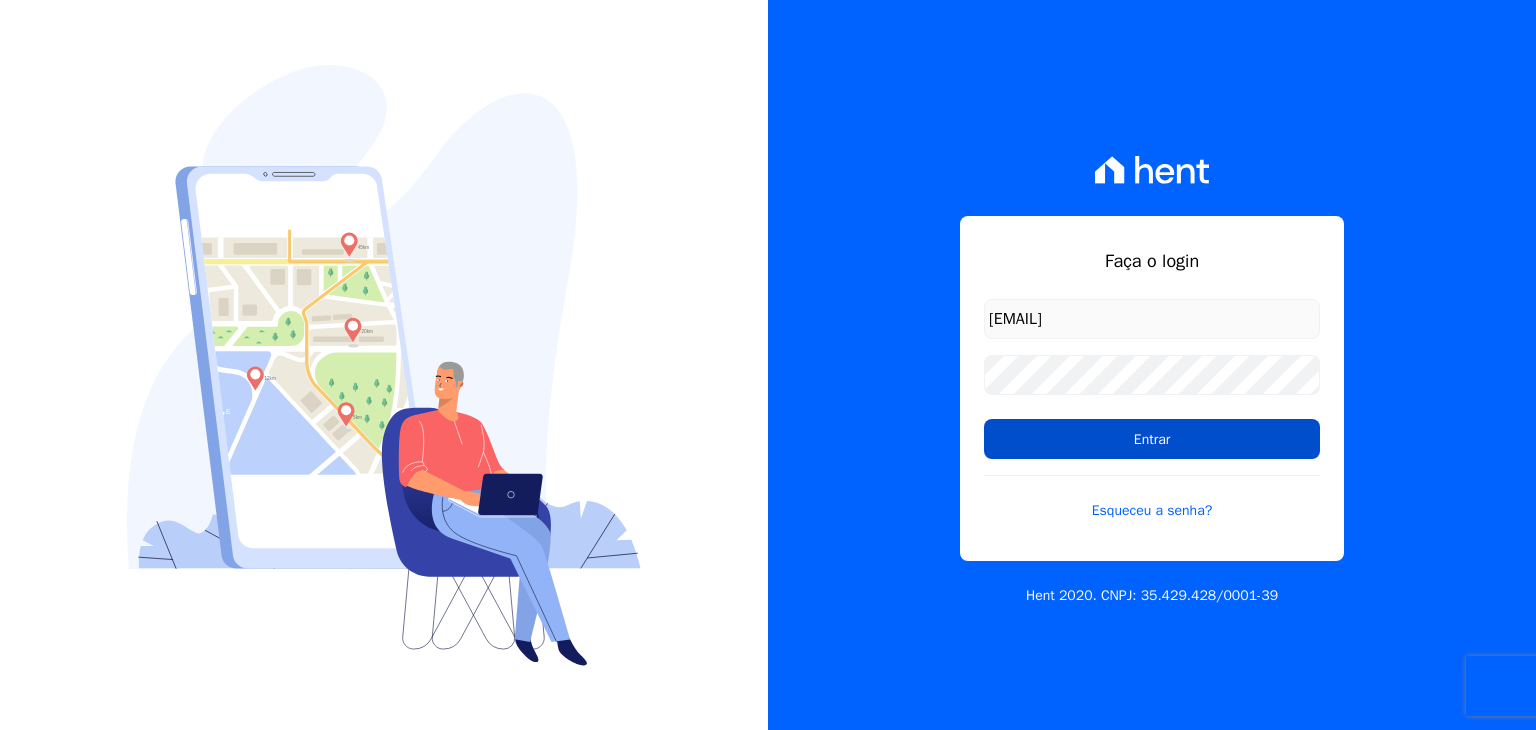 click on "Entrar" at bounding box center (1152, 439) 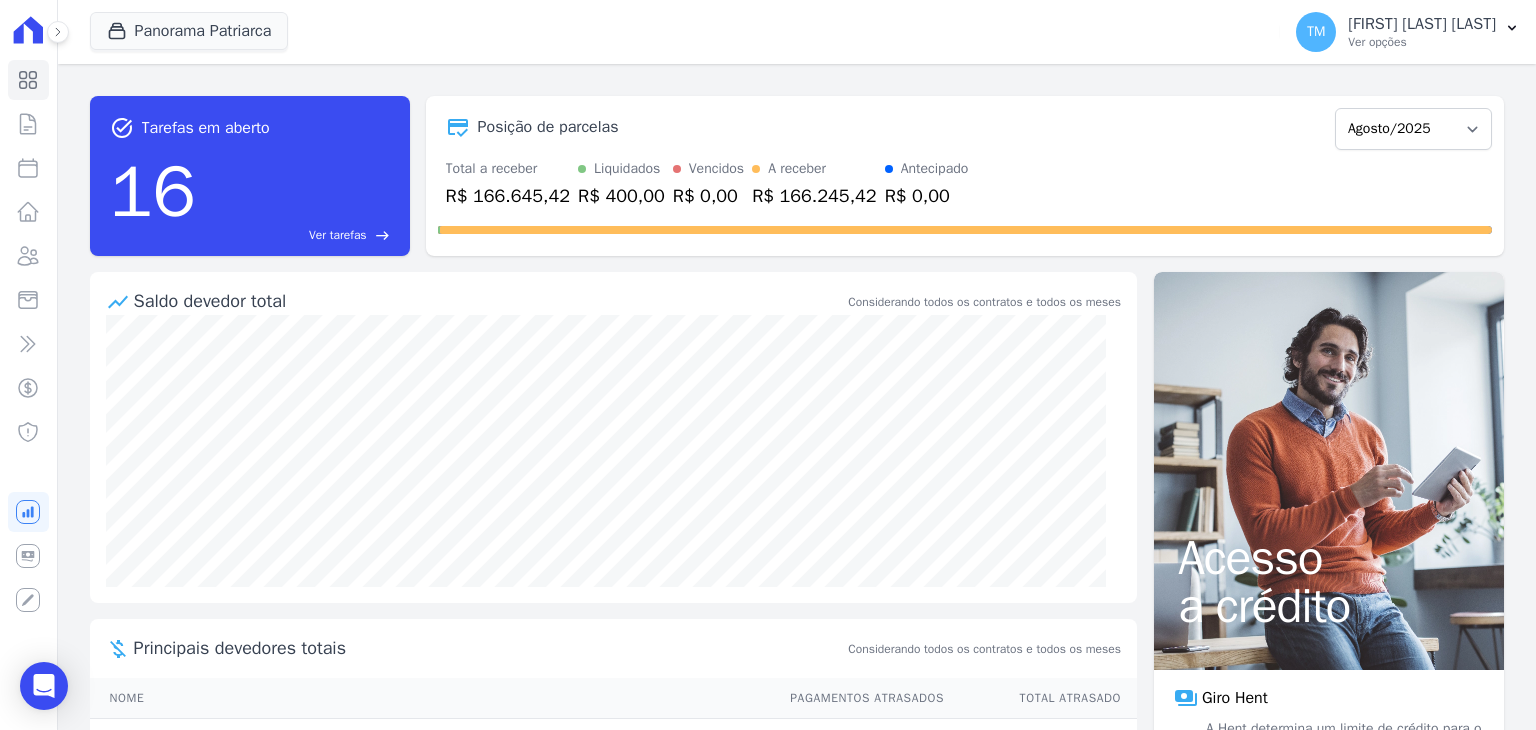 scroll, scrollTop: 0, scrollLeft: 0, axis: both 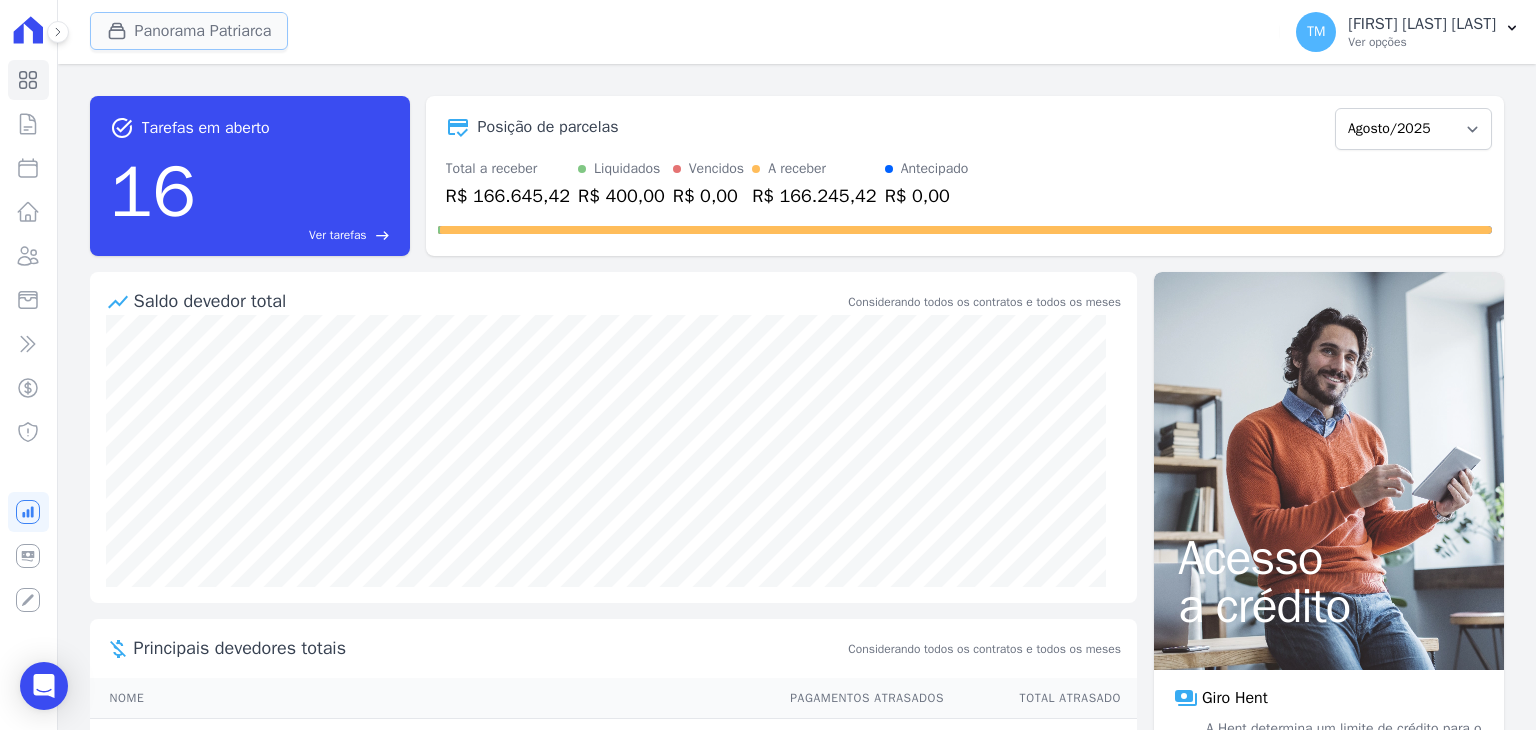 click on "Panorama Patriarca" at bounding box center (189, 31) 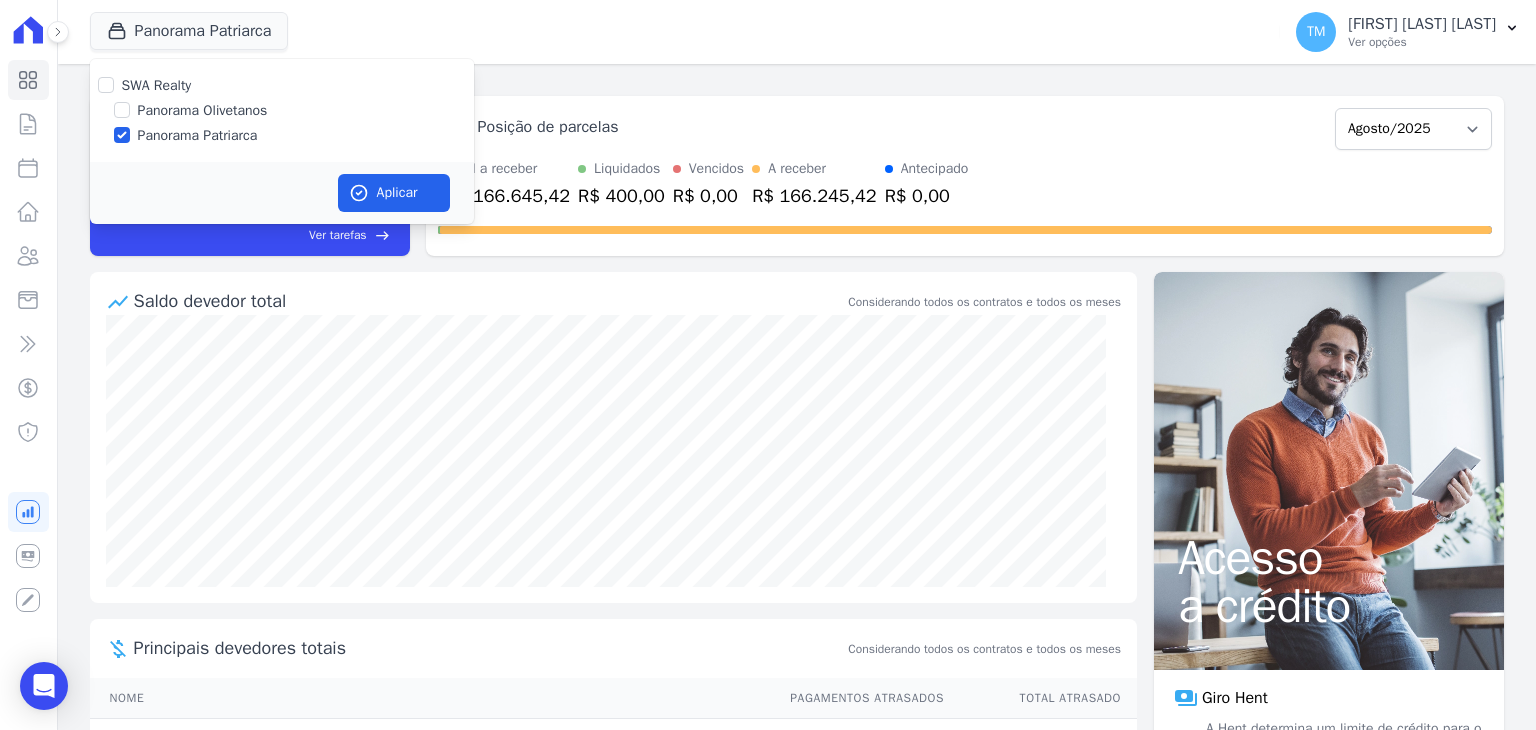 drag, startPoint x: 177, startPoint y: 114, endPoint x: 174, endPoint y: 135, distance: 21.213203 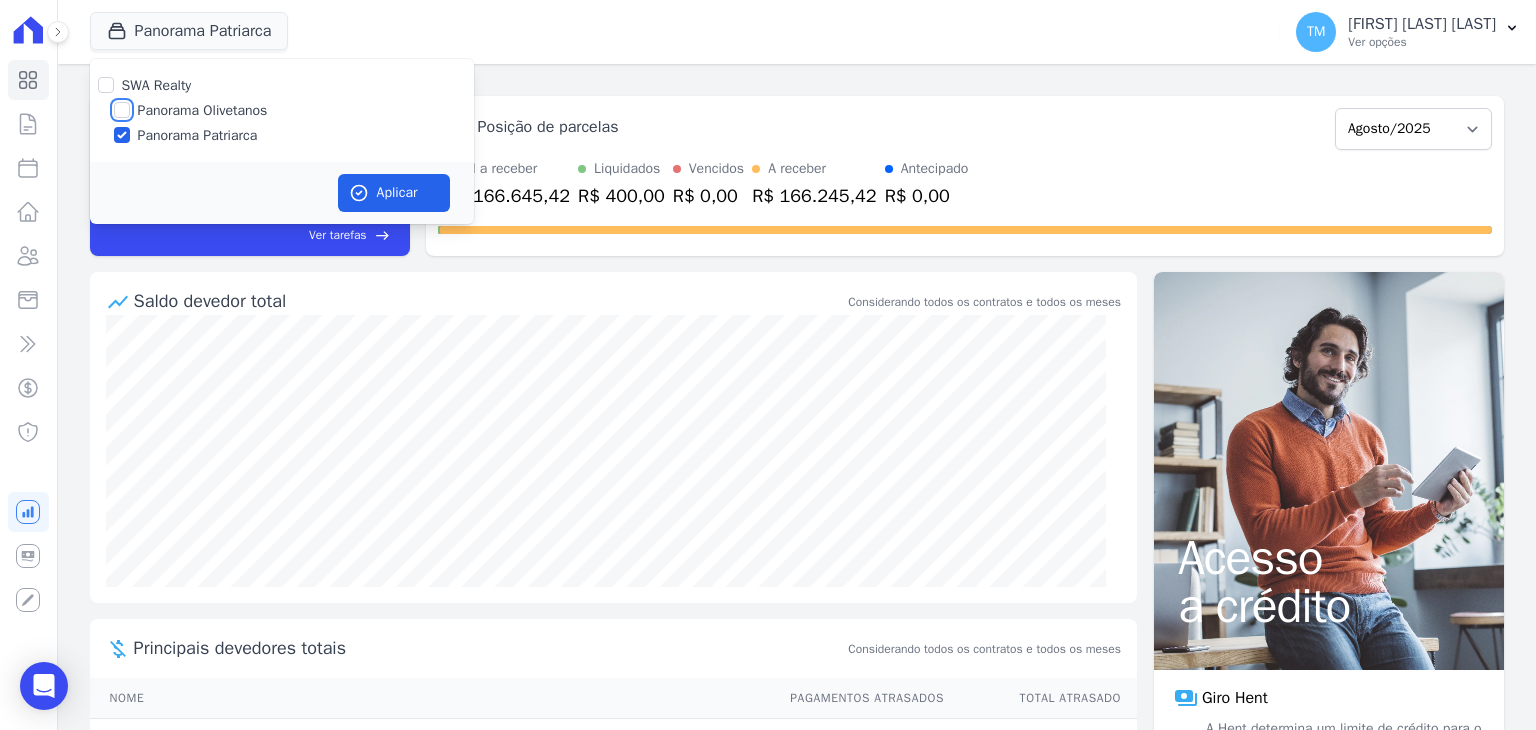 checkbox on "true" 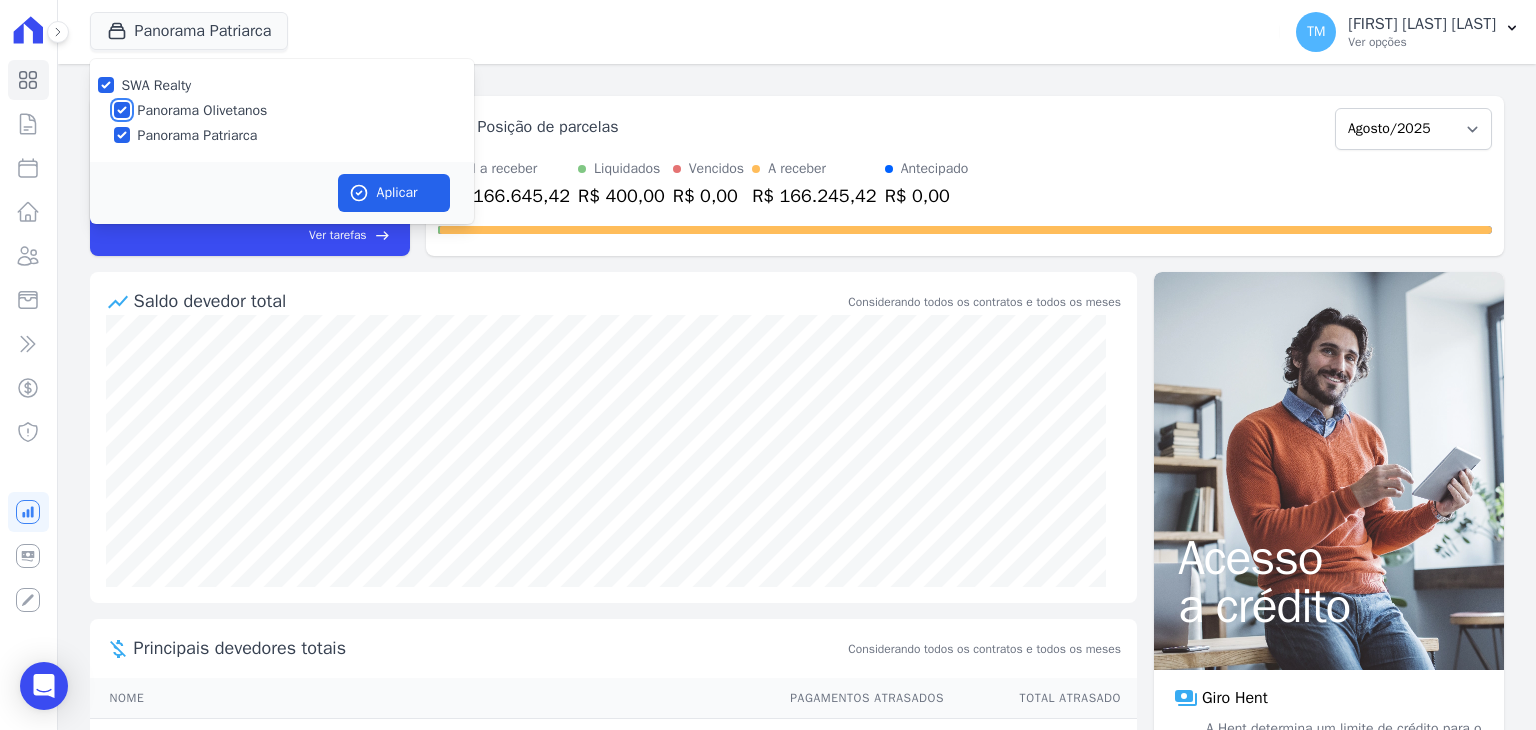 checkbox on "true" 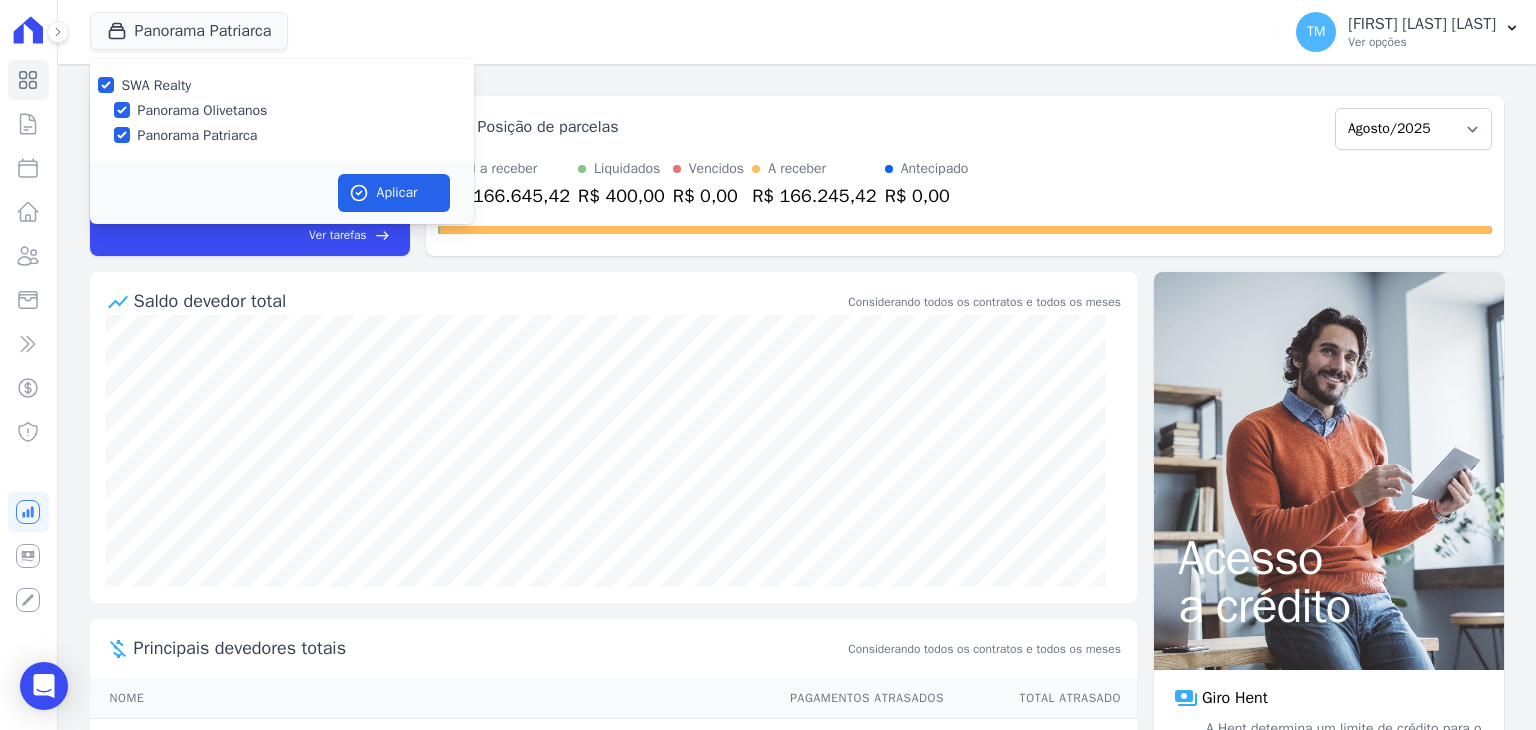click on "Panorama Patriarca" at bounding box center (198, 135) 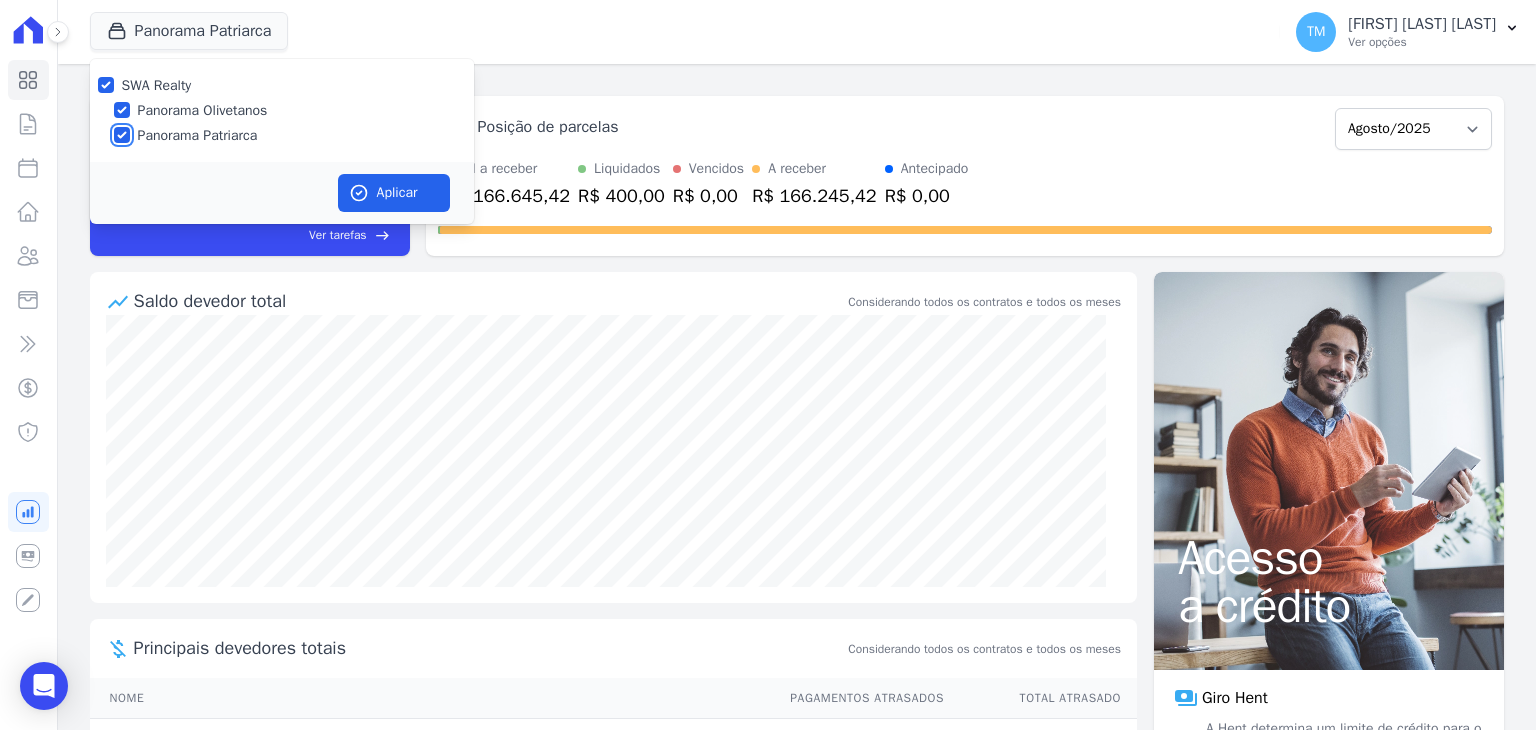 click on "Panorama Patriarca" at bounding box center (122, 135) 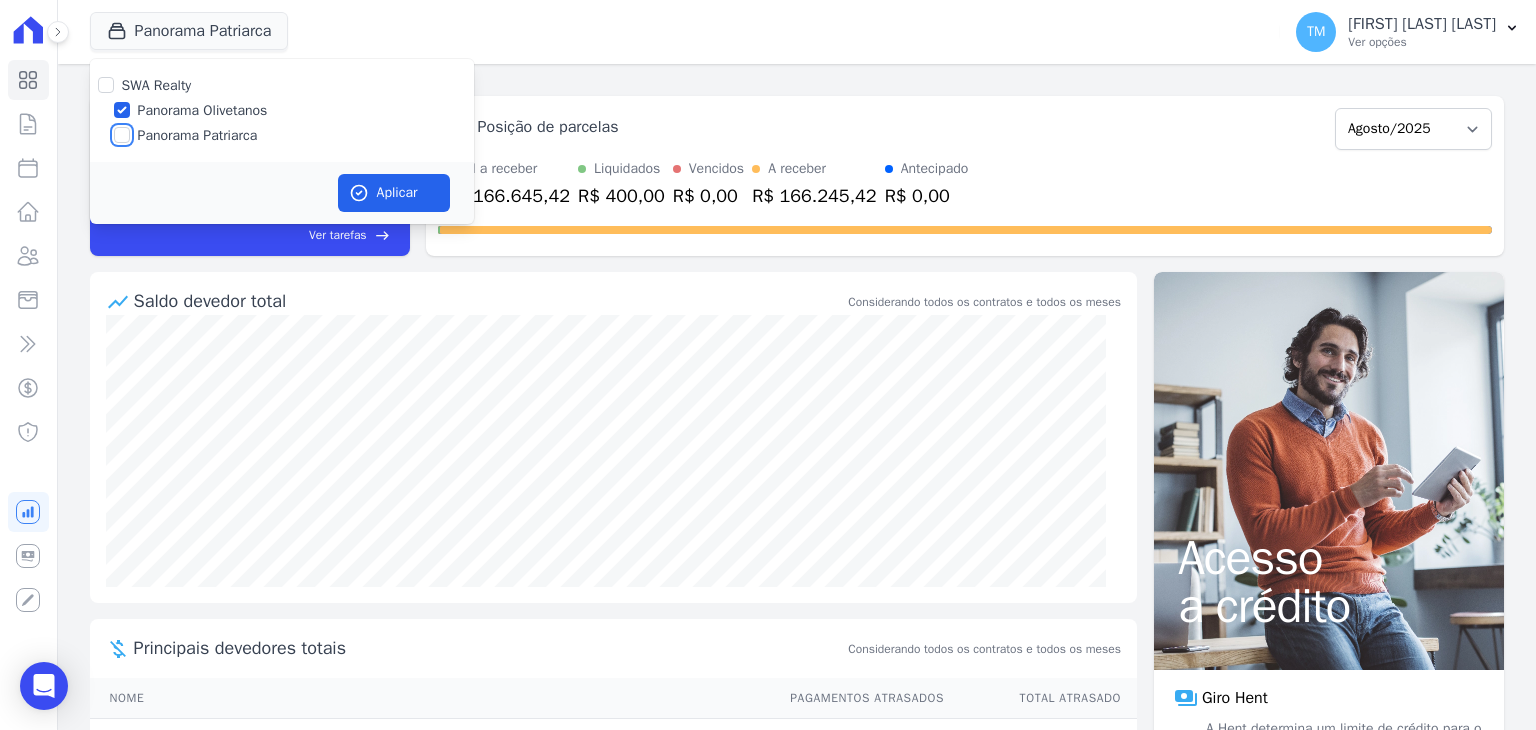 checkbox on "false" 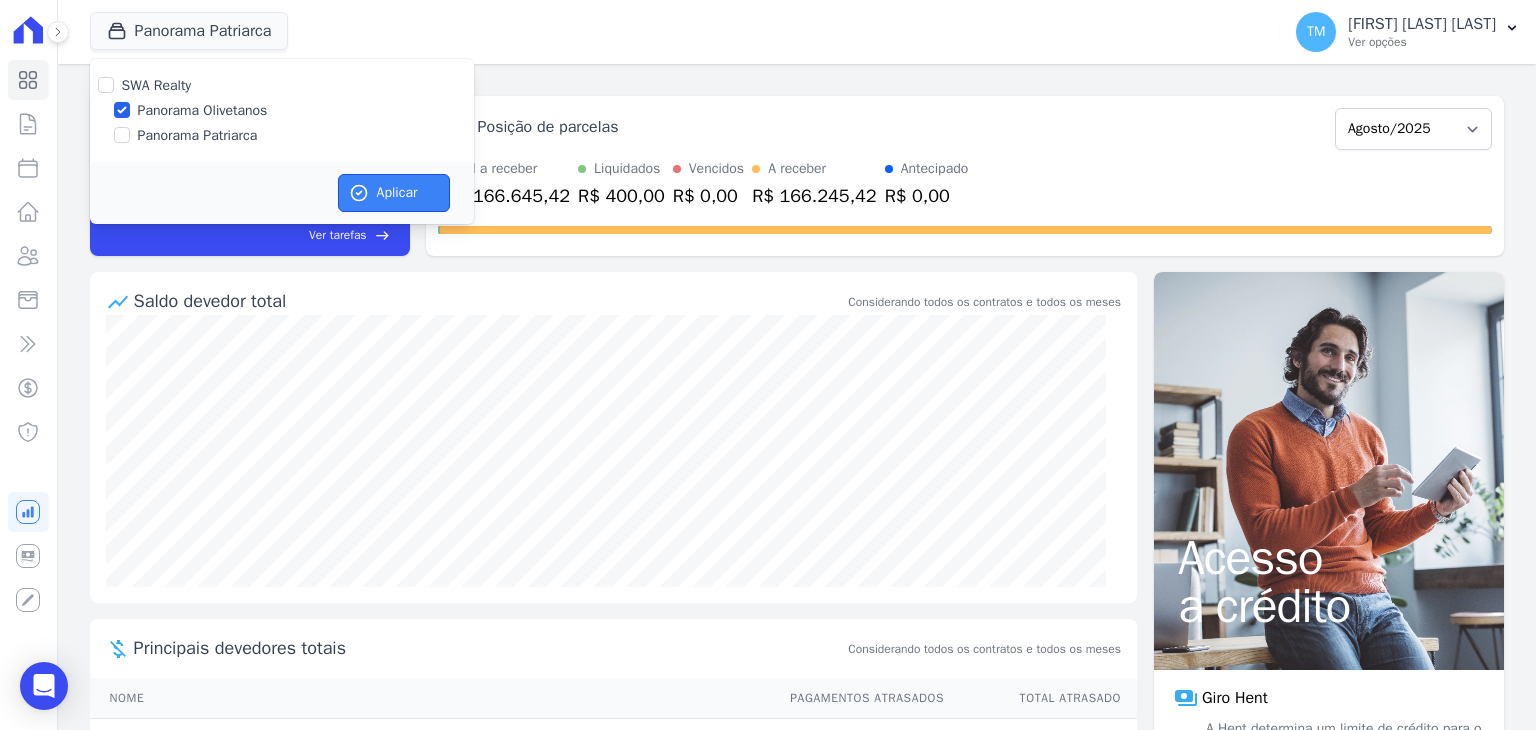 click on "Aplicar" at bounding box center (394, 193) 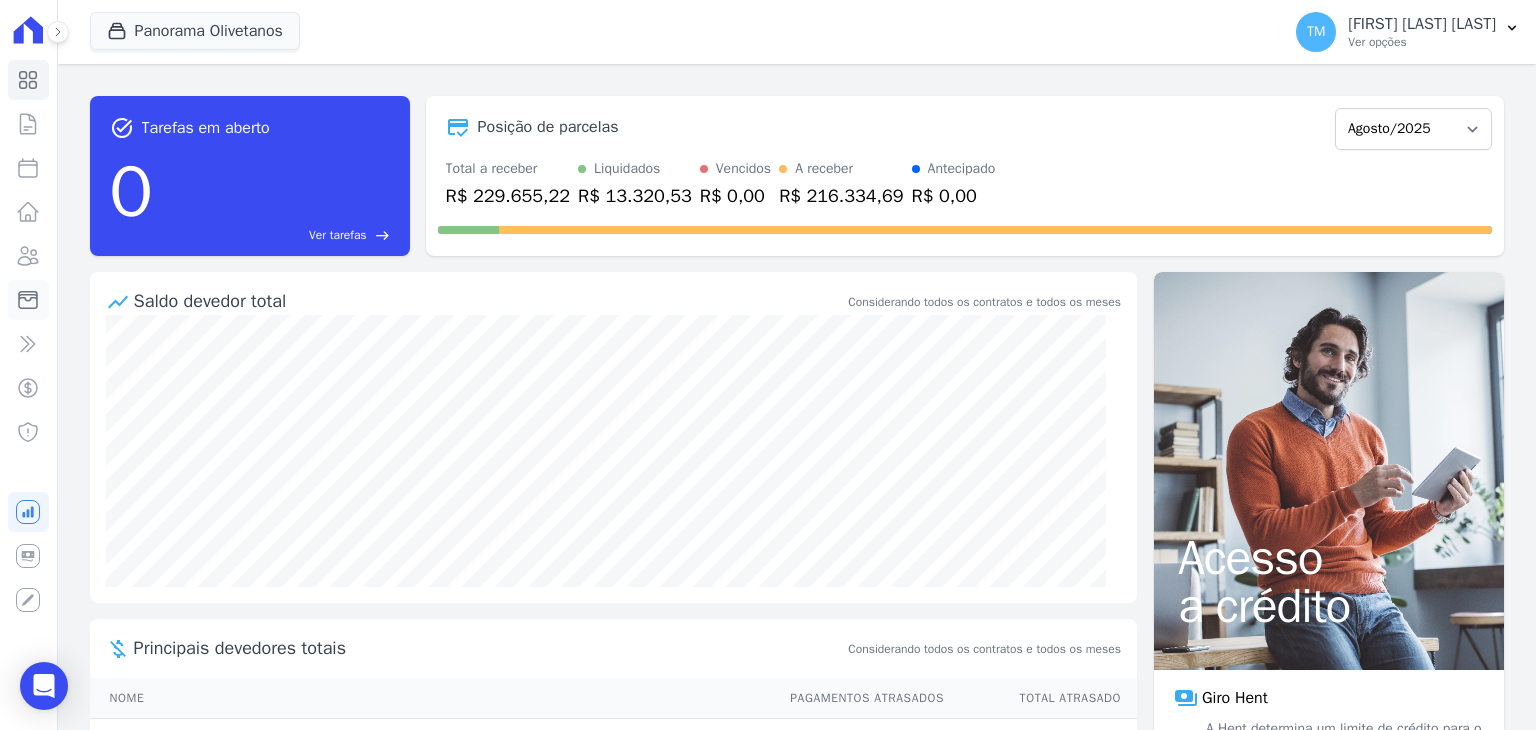 click on "Minha Carteira" at bounding box center (28, 300) 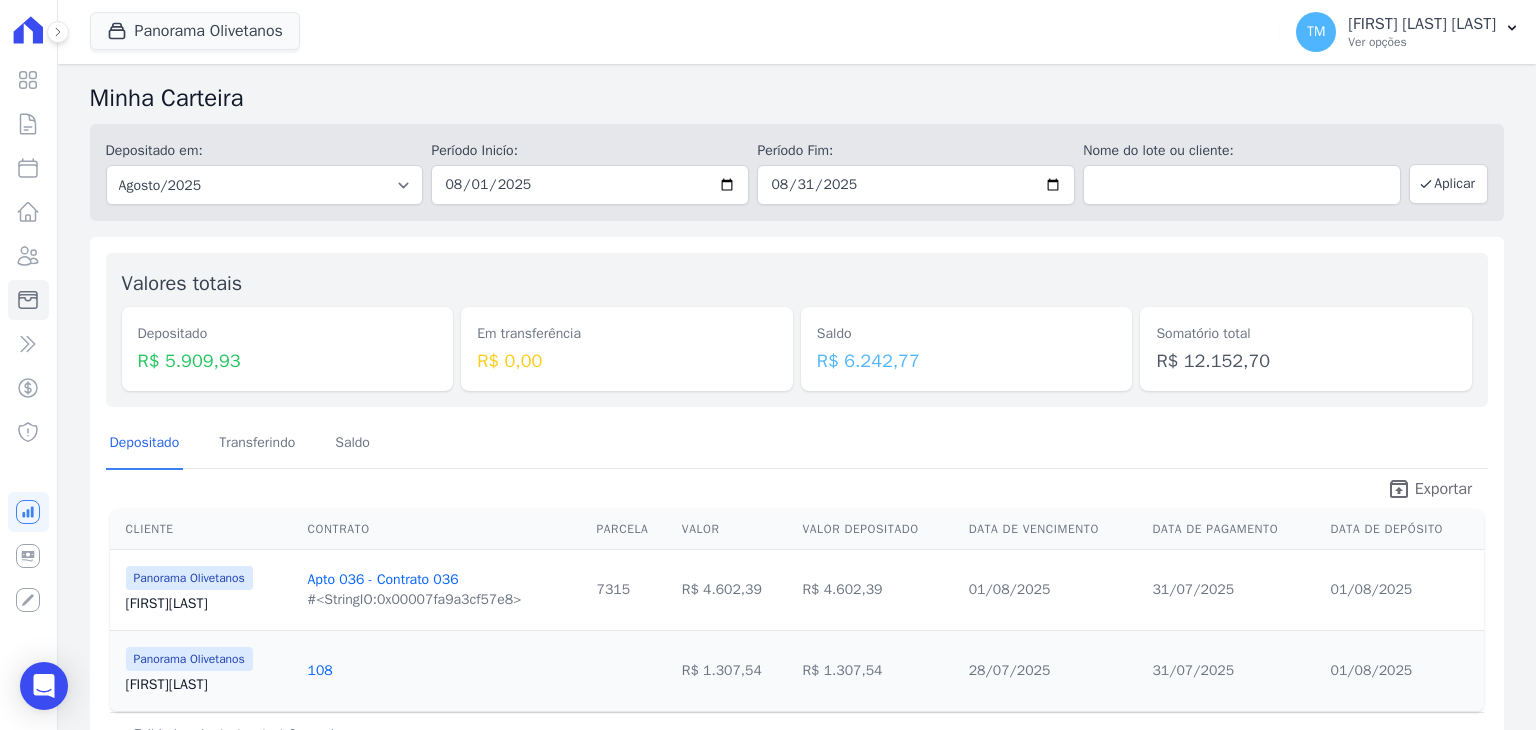 click on "Exportar" at bounding box center [1443, 489] 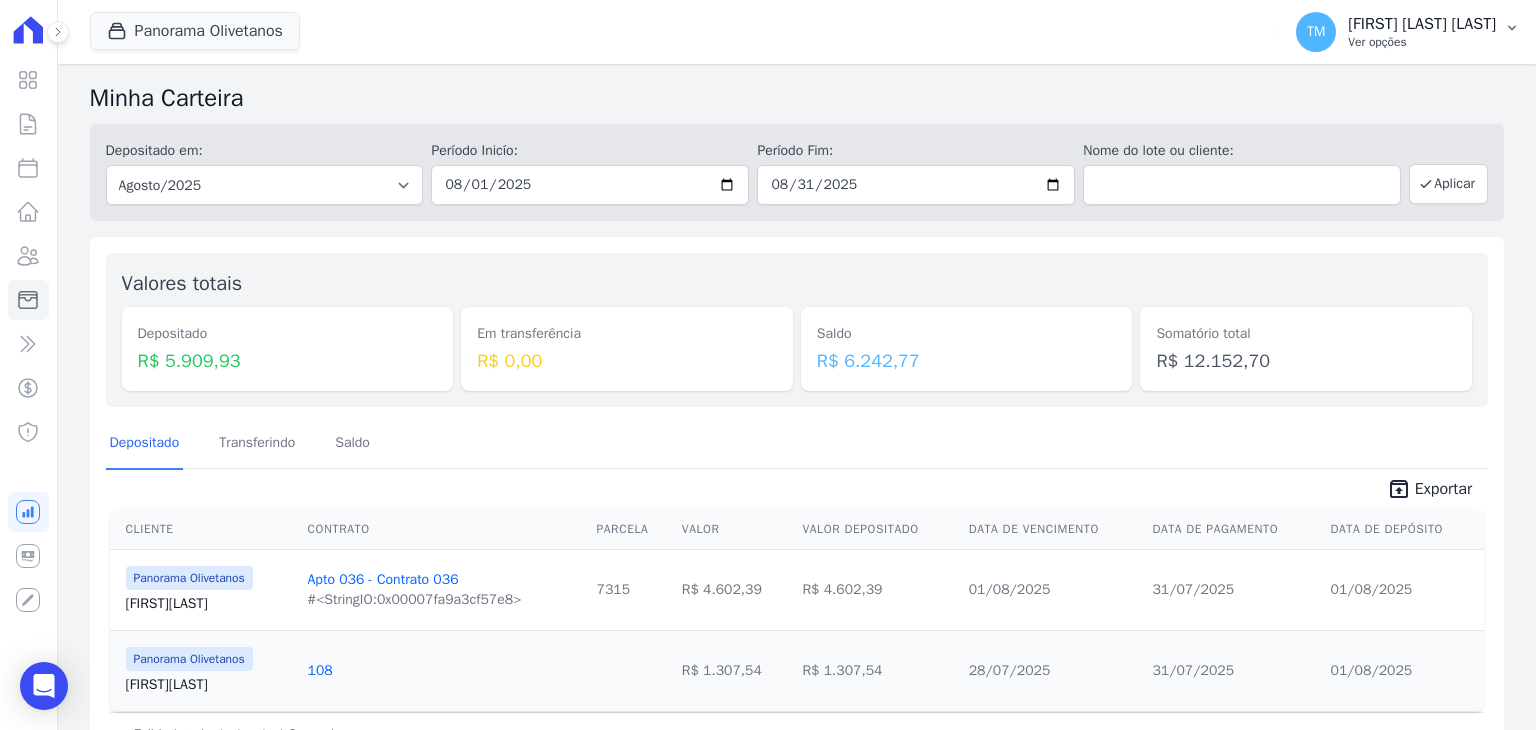 click on "Ver opções" at bounding box center [1422, 42] 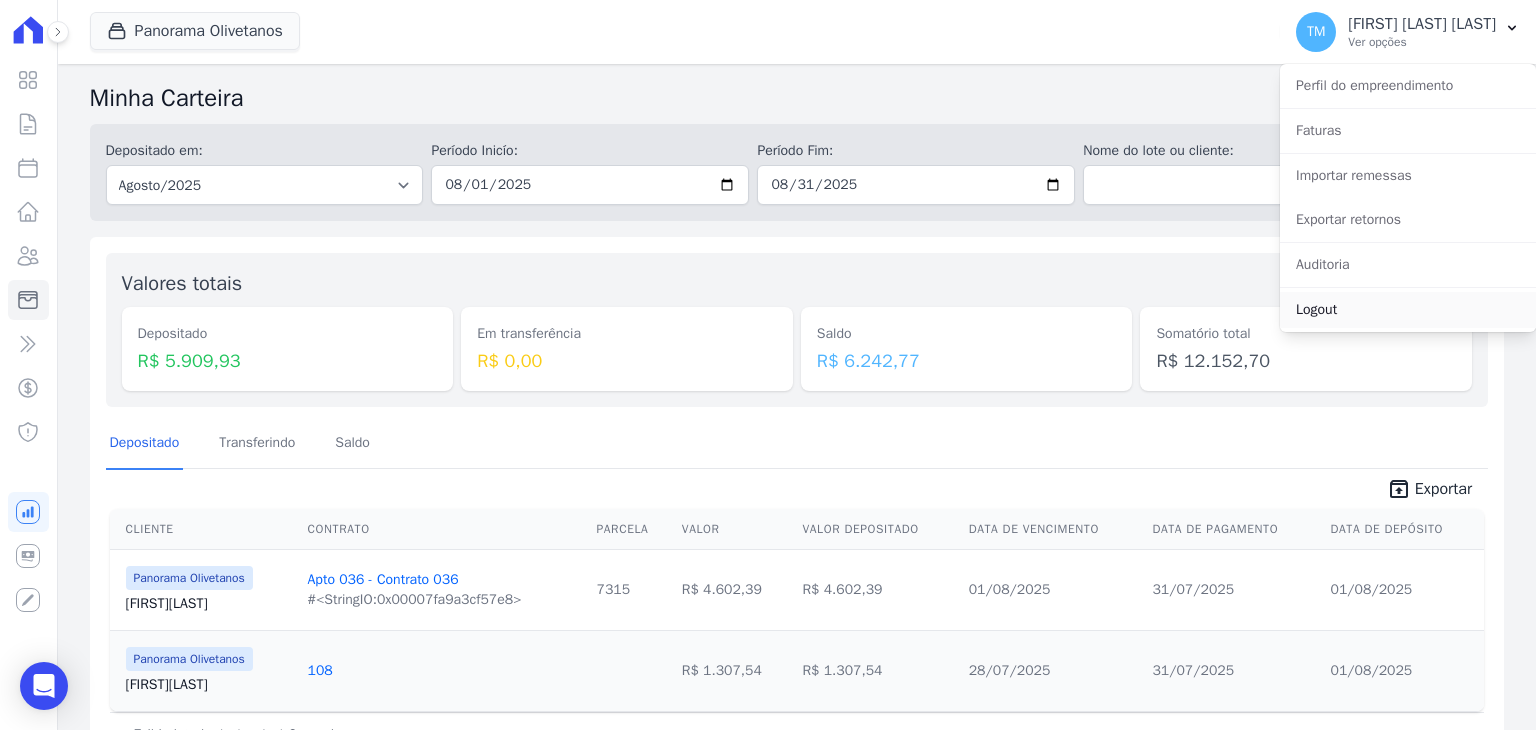 click on "Logout" at bounding box center [1408, 310] 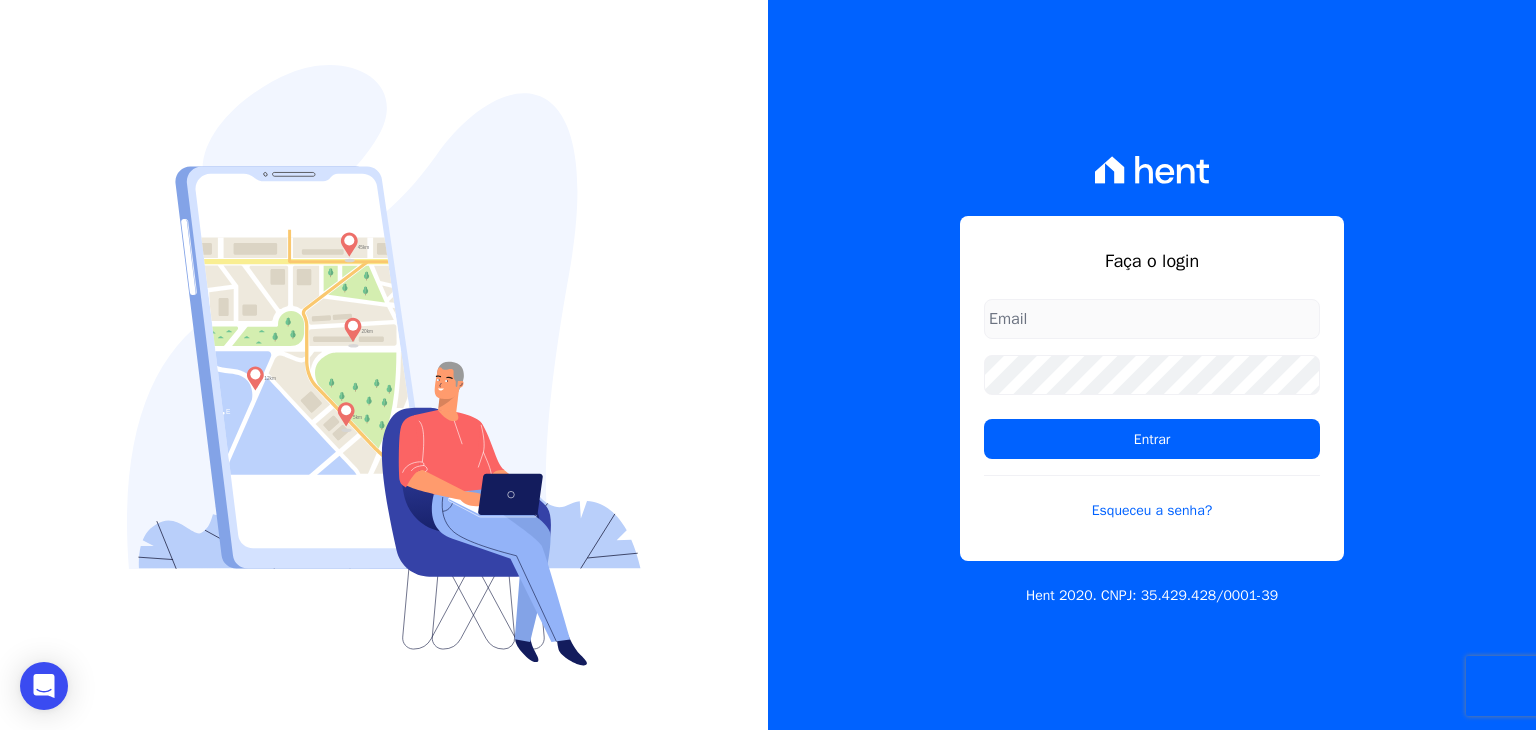 type on "[EMAIL]" 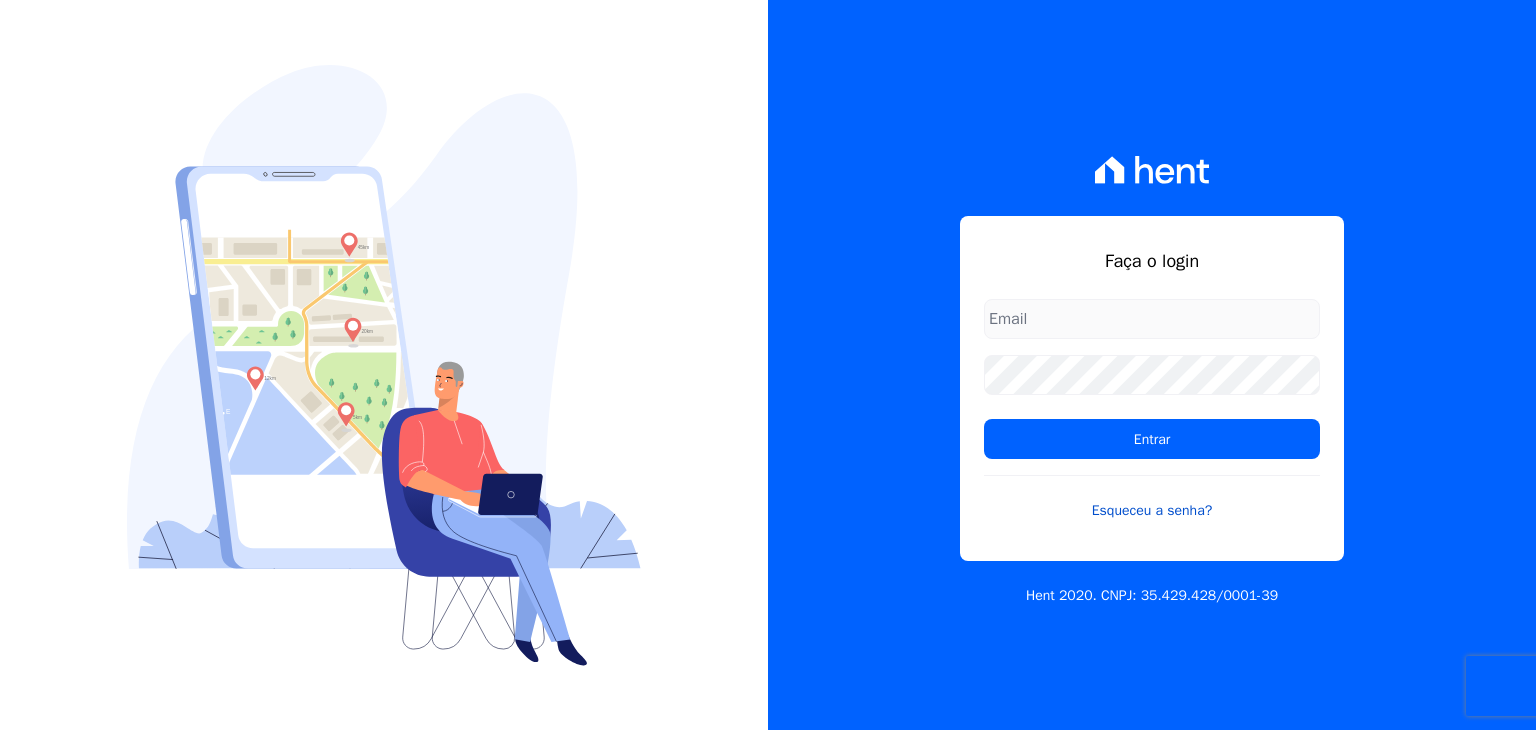 scroll, scrollTop: 0, scrollLeft: 0, axis: both 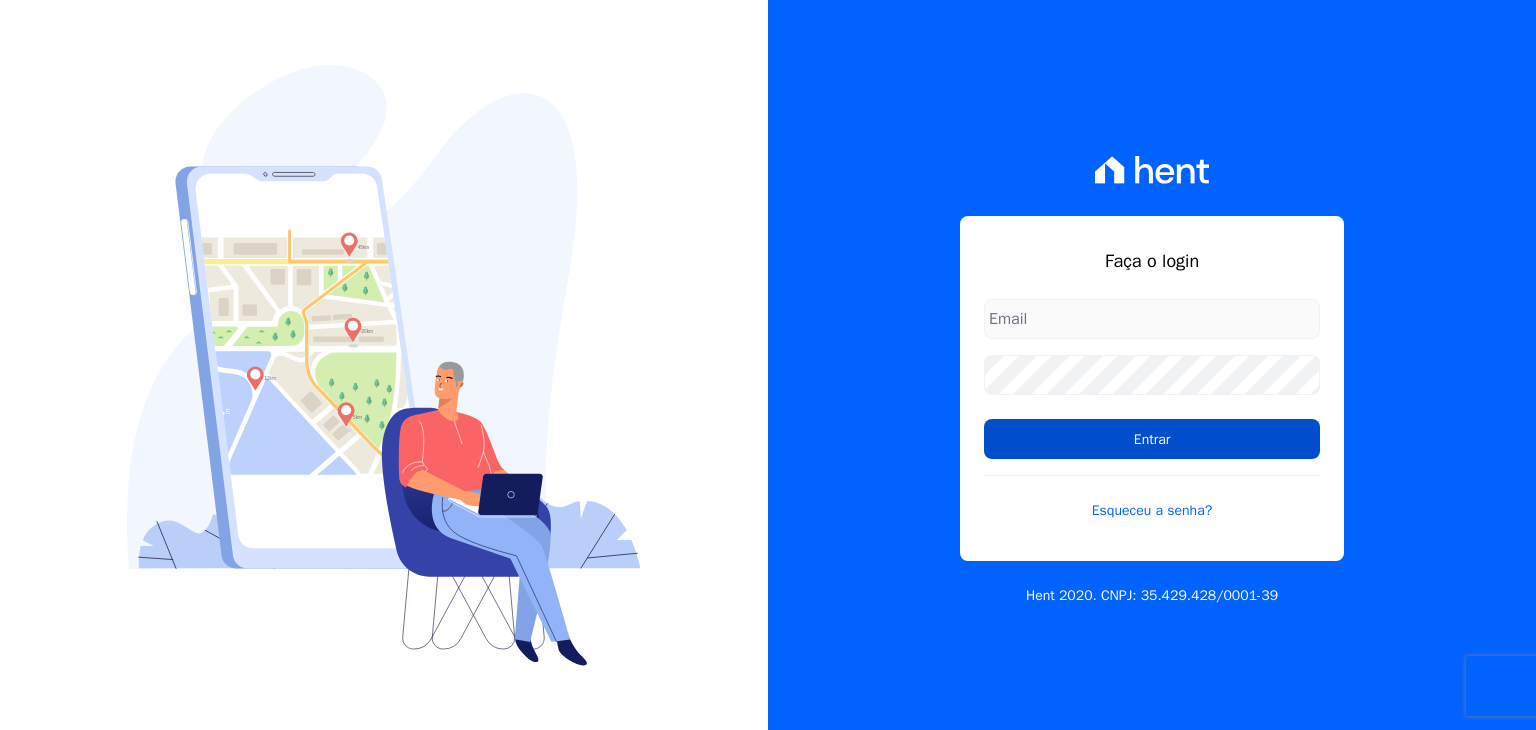 type on "[EMAIL]" 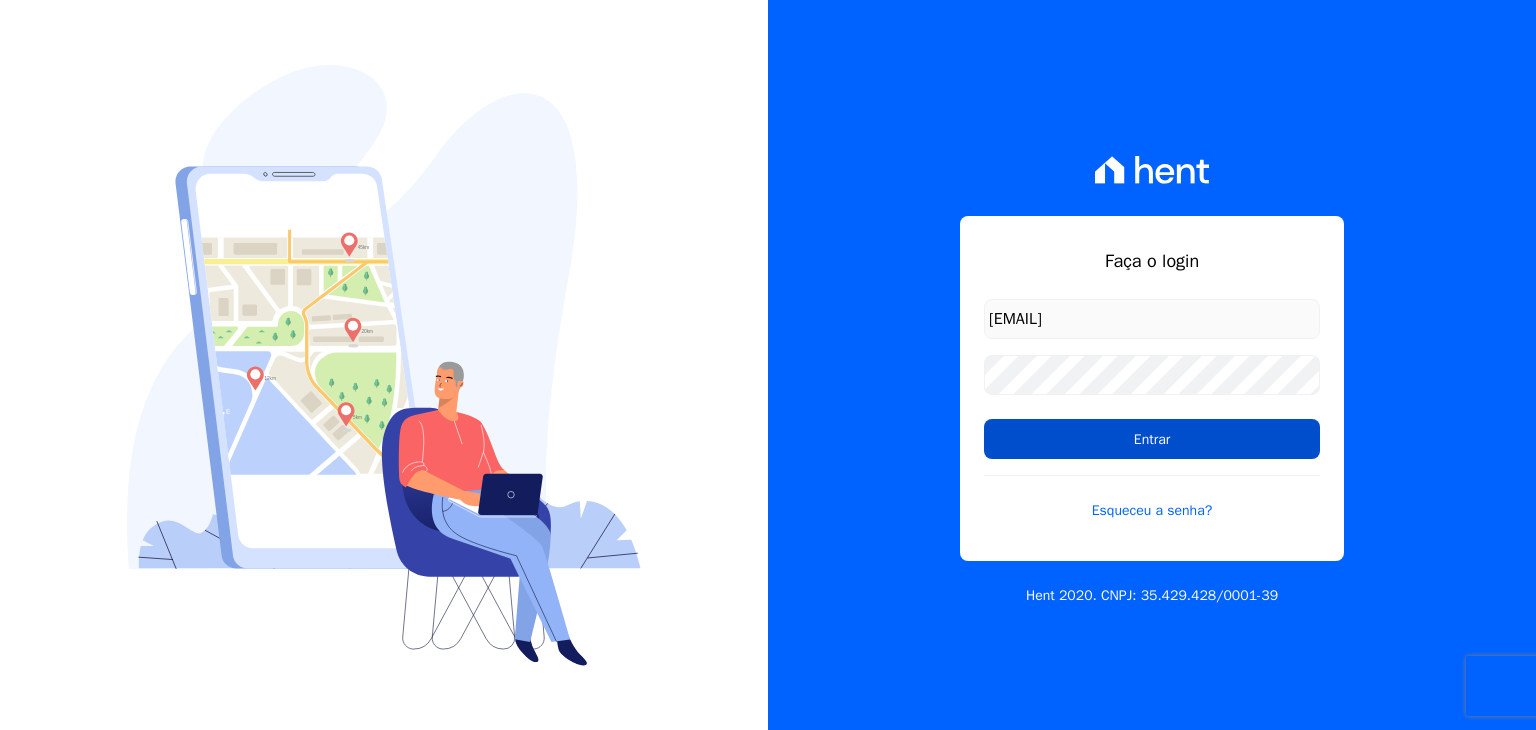 click on "Entrar" at bounding box center (1152, 439) 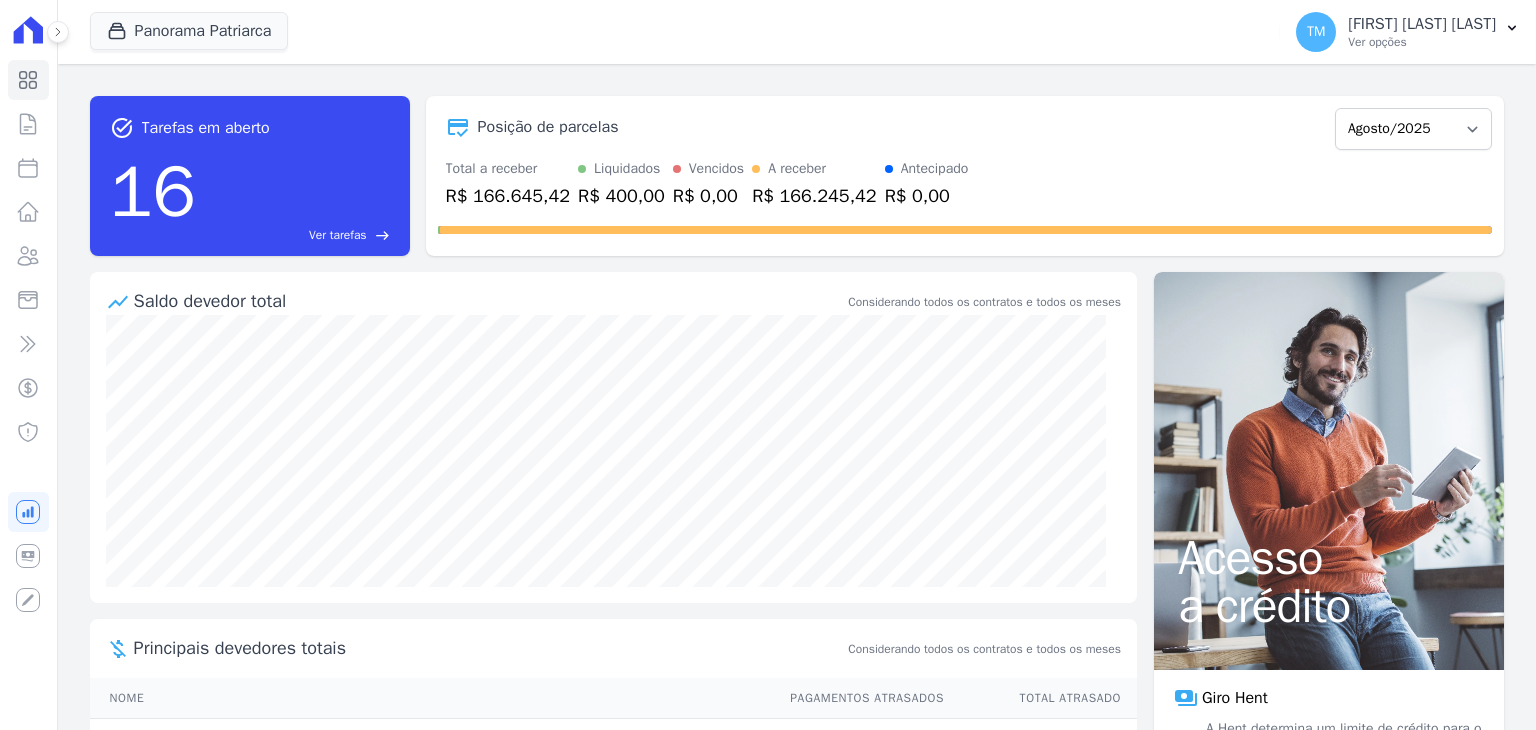 scroll, scrollTop: 0, scrollLeft: 0, axis: both 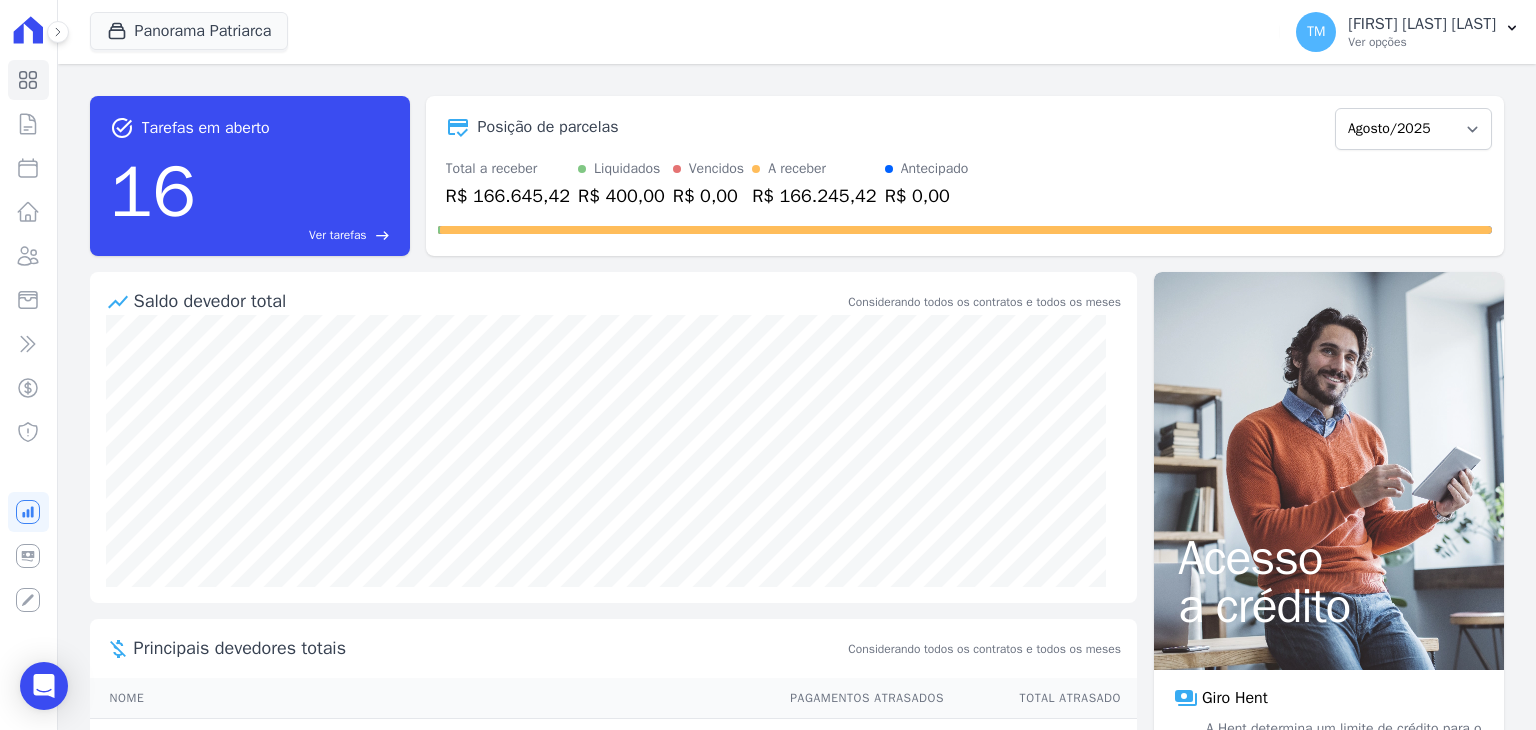 click on "Panorama Patriarca
SWA Realty
Panorama Olivetanos
Panorama Patriarca
Aplicar" at bounding box center (681, 32) 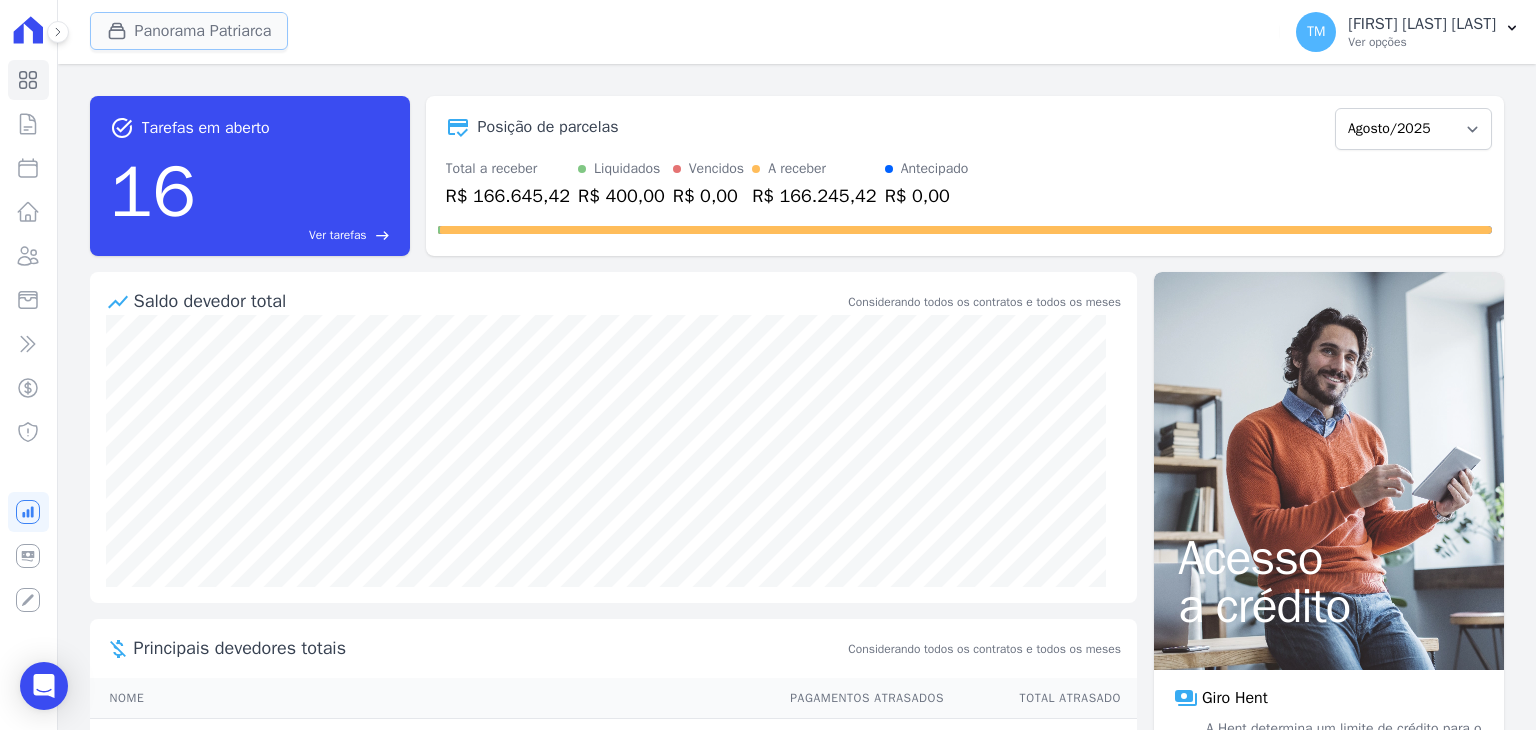 click on "Panorama Patriarca" at bounding box center (189, 31) 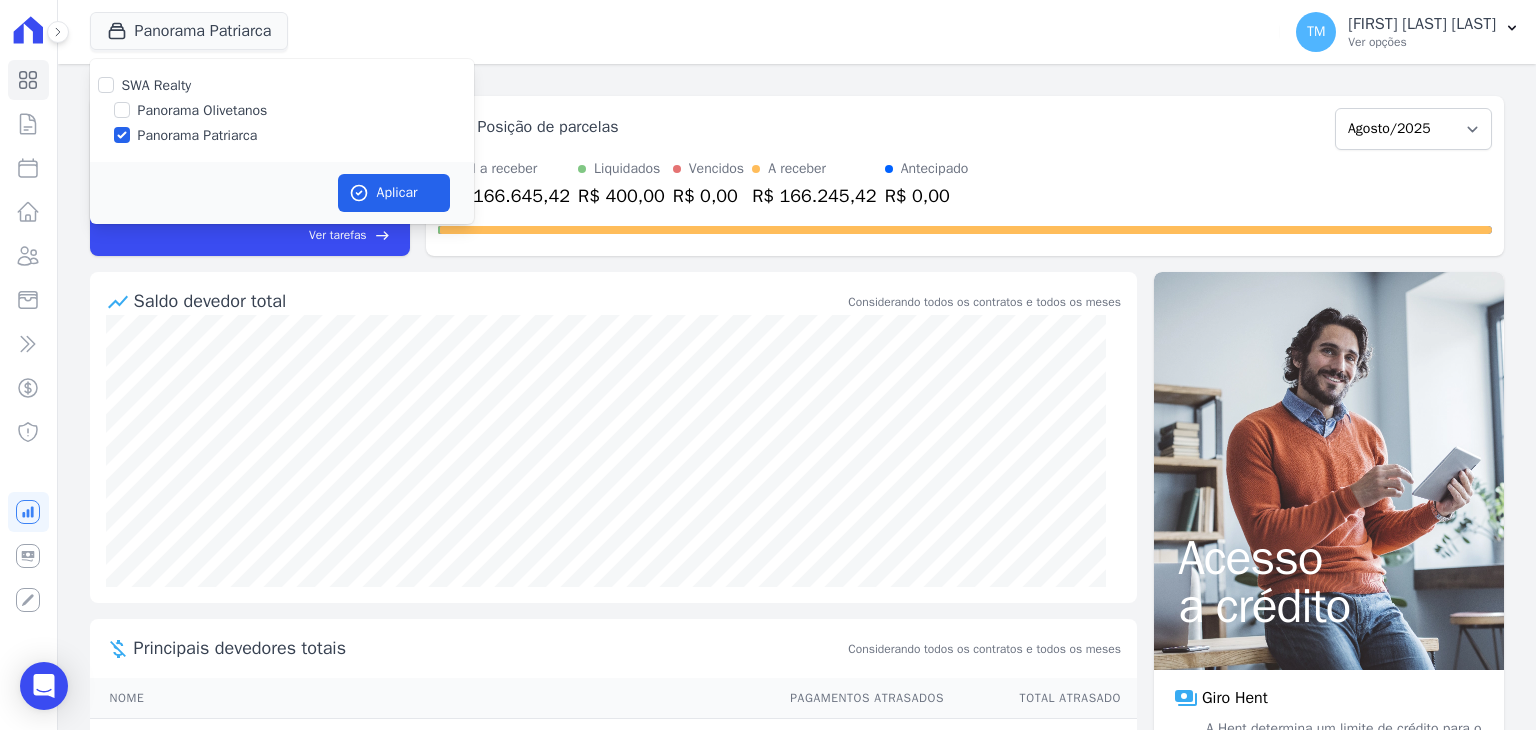 click on "Panorama Olivetanos" at bounding box center (203, 110) 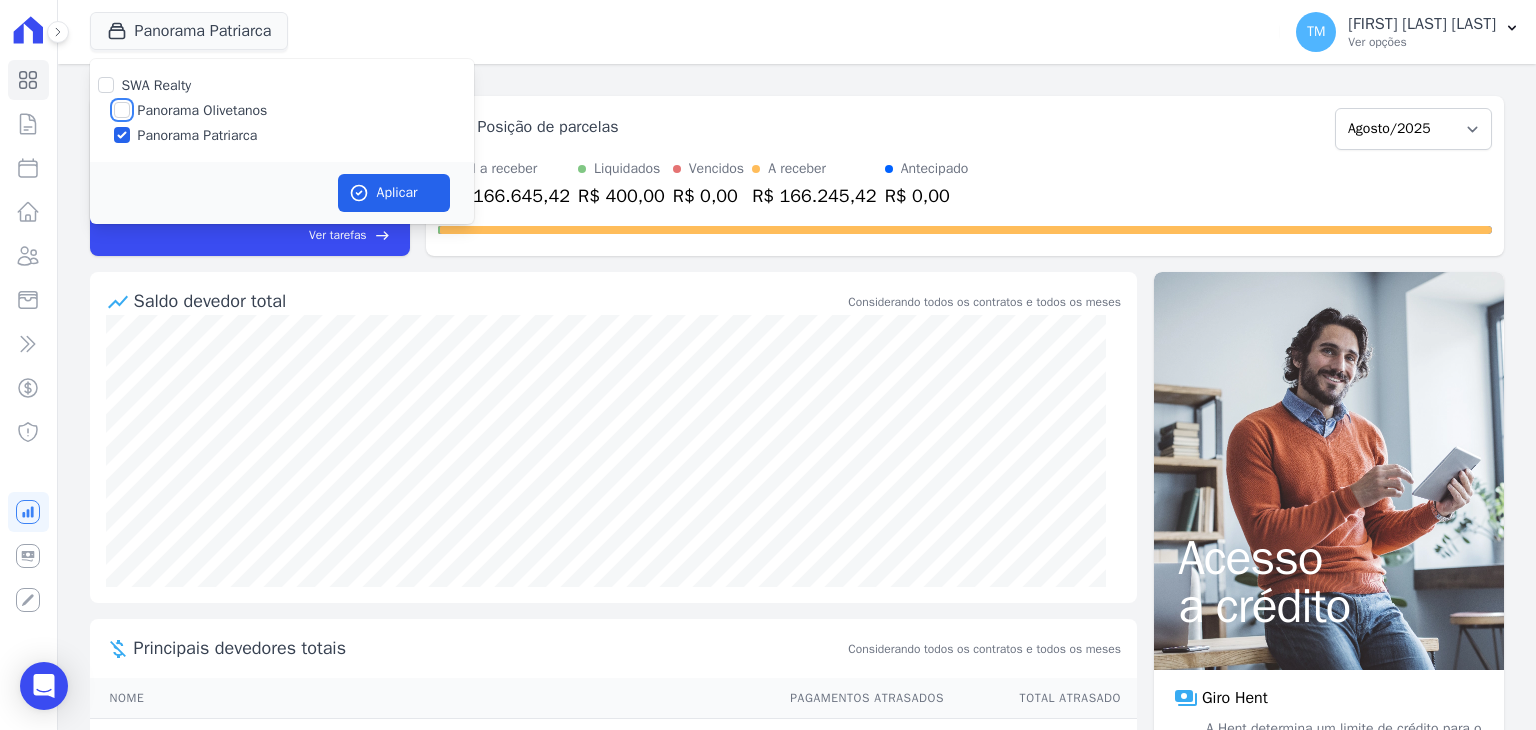 click on "Panorama Olivetanos" at bounding box center [122, 110] 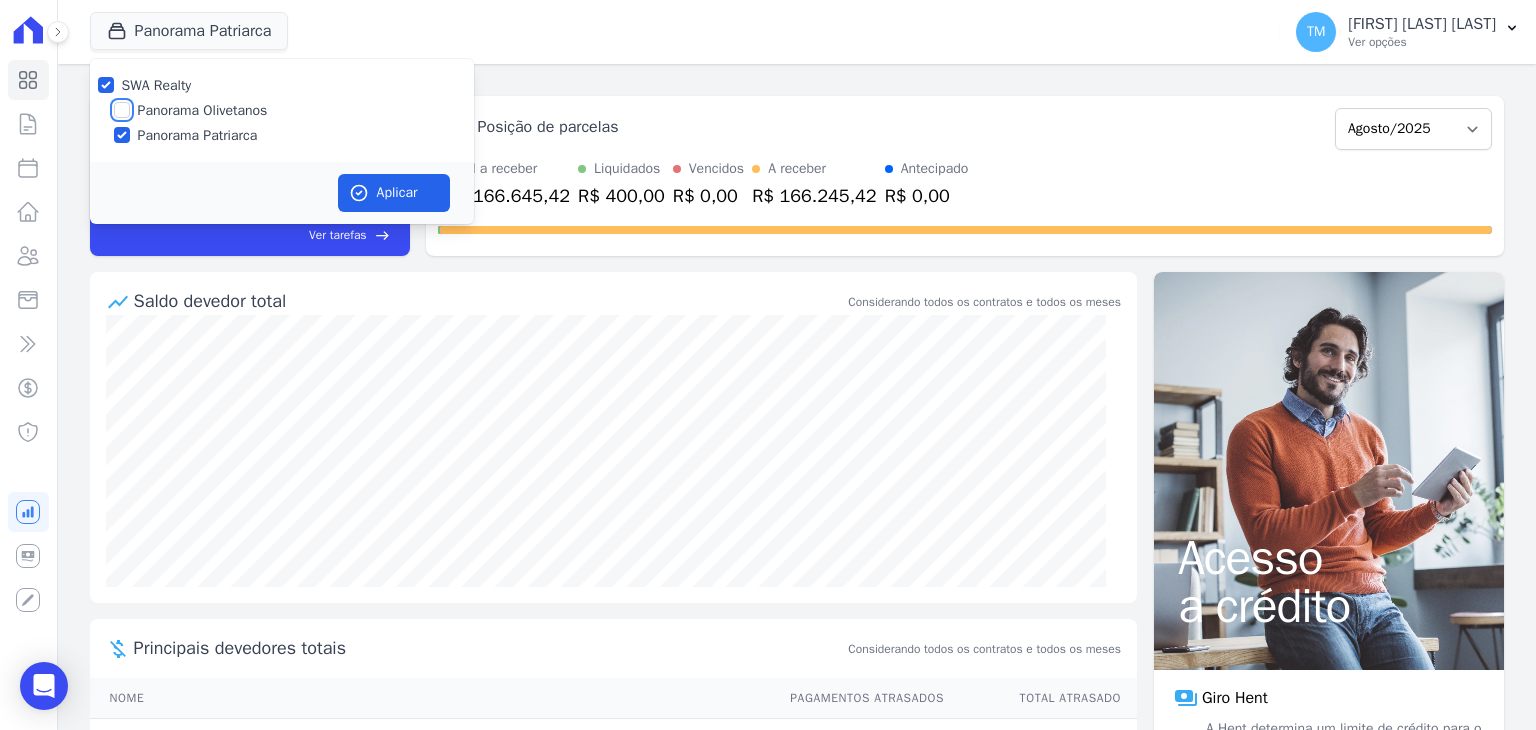 checkbox on "true" 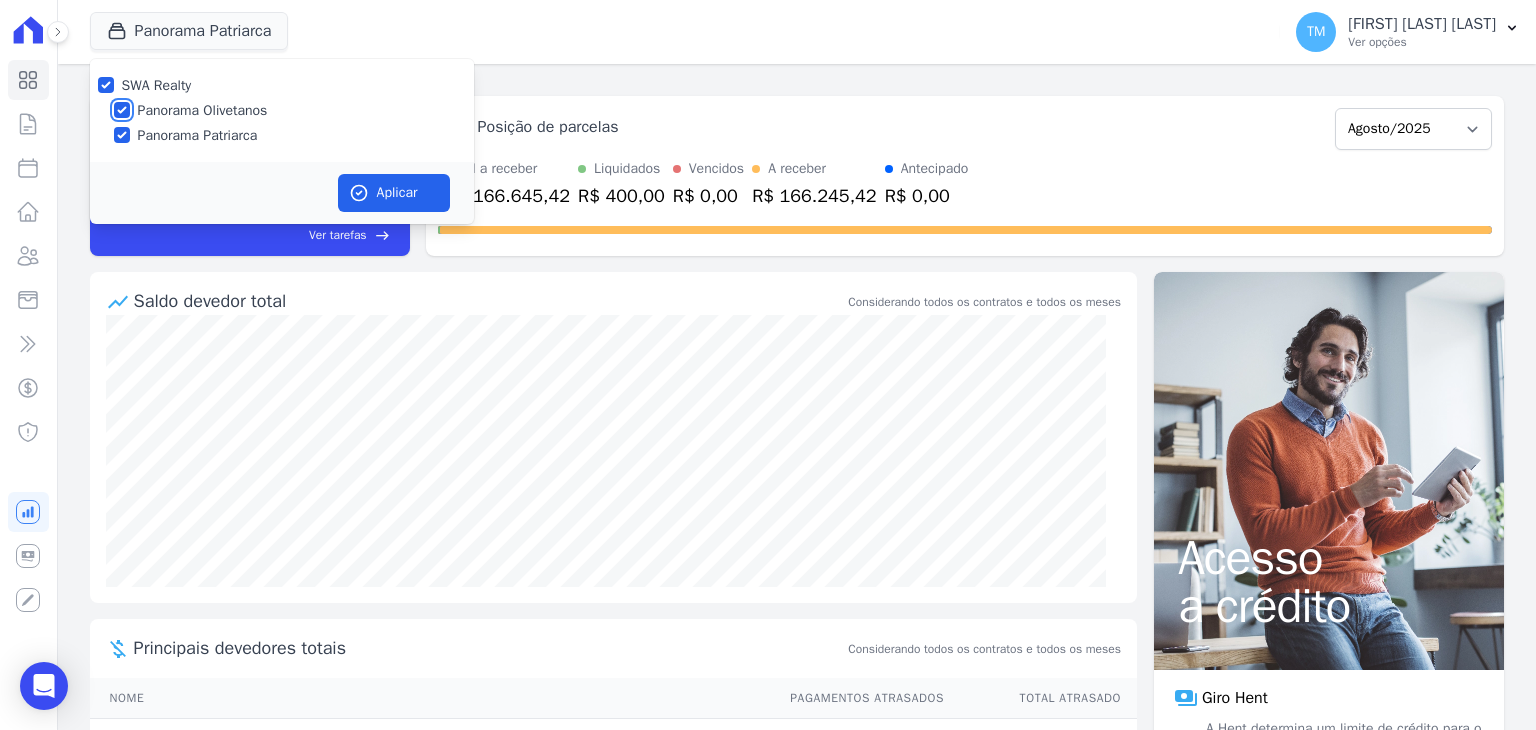 checkbox on "true" 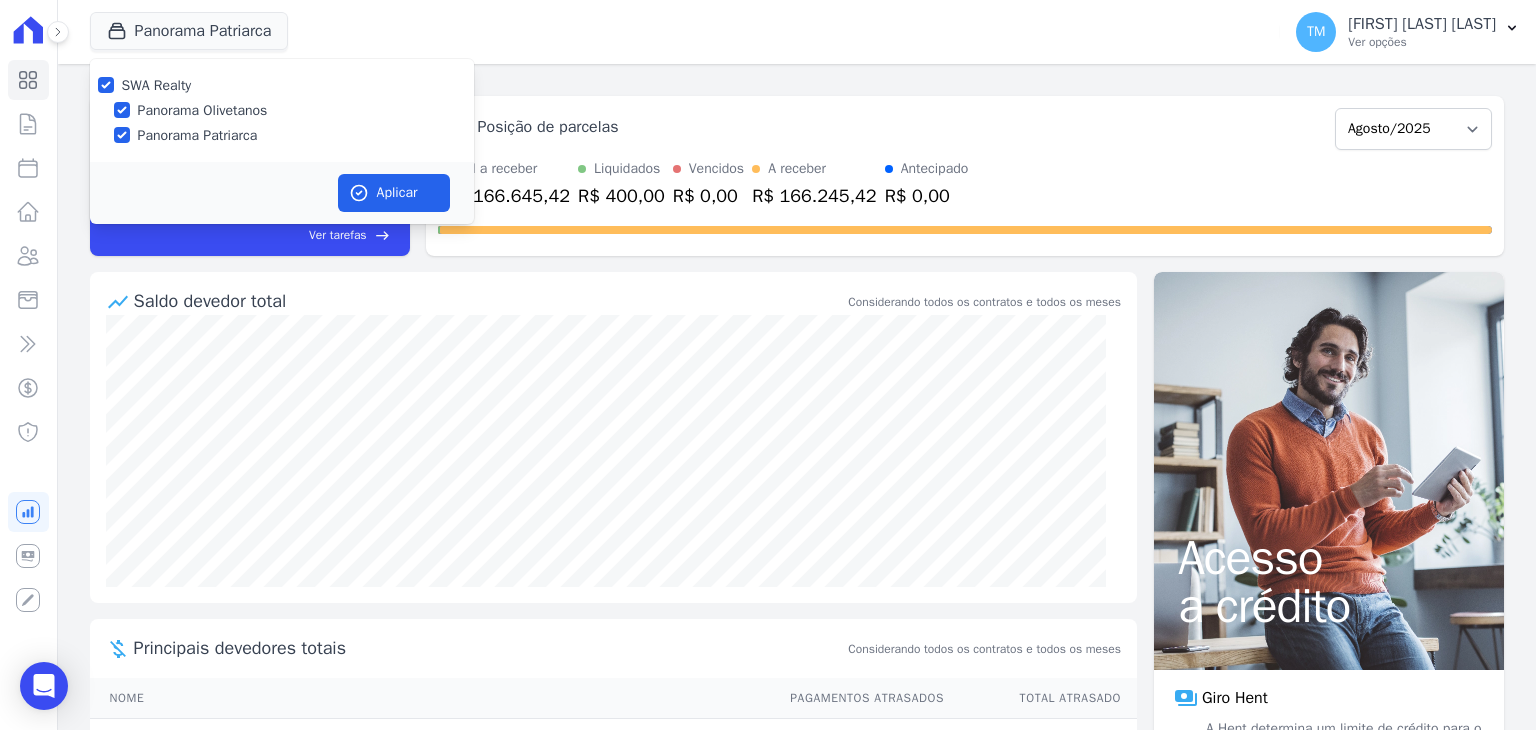 click on "Panorama Patriarca" at bounding box center (198, 135) 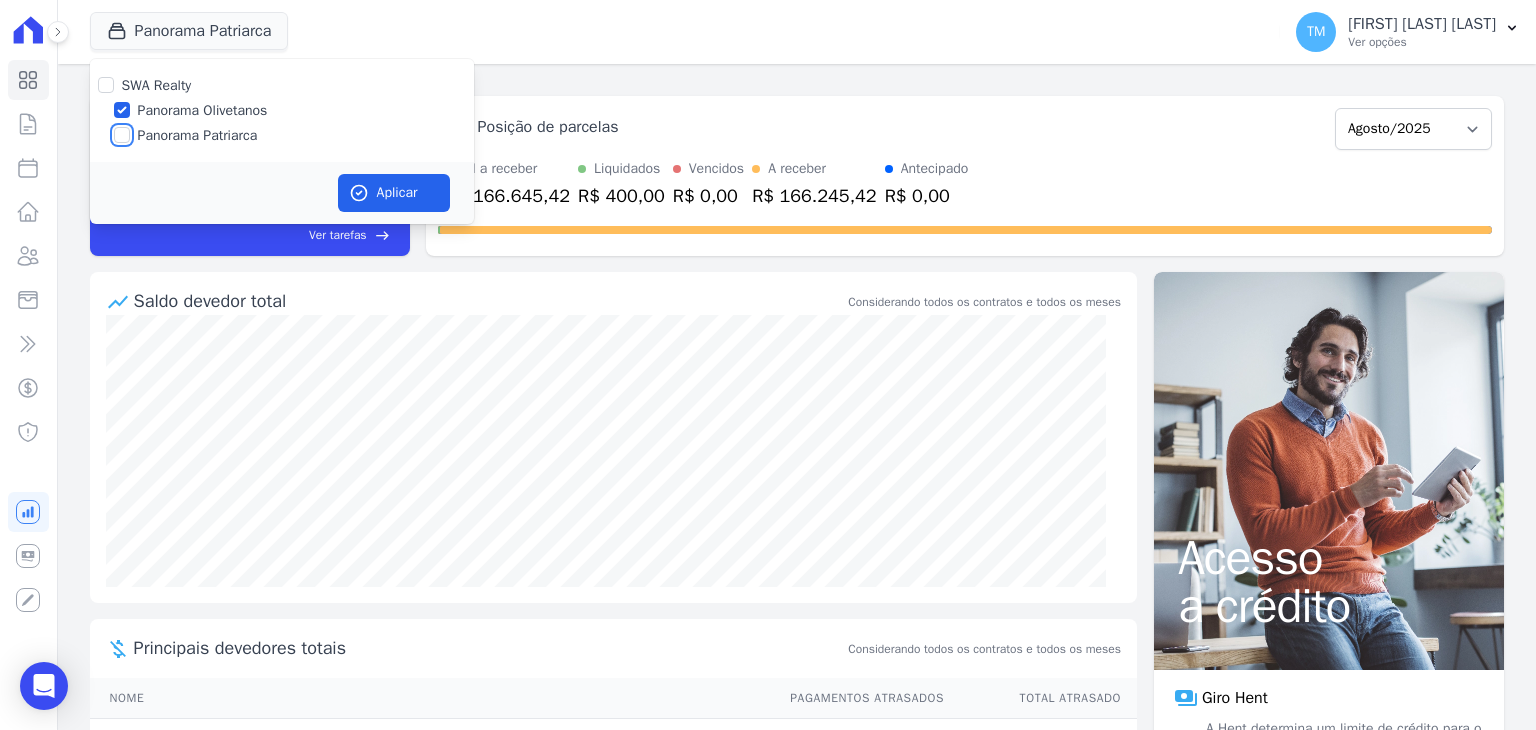 checkbox on "false" 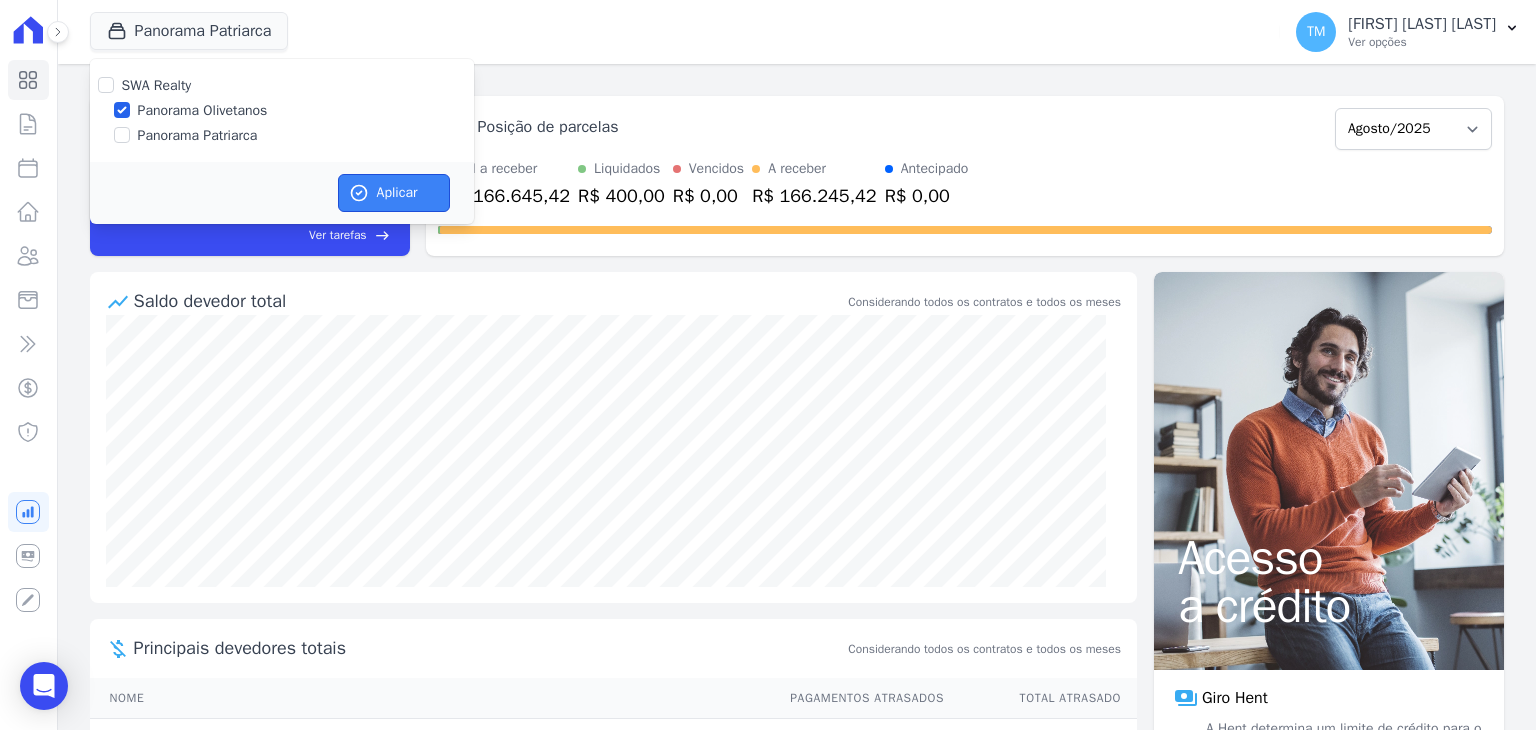 click on "Aplicar" at bounding box center [394, 193] 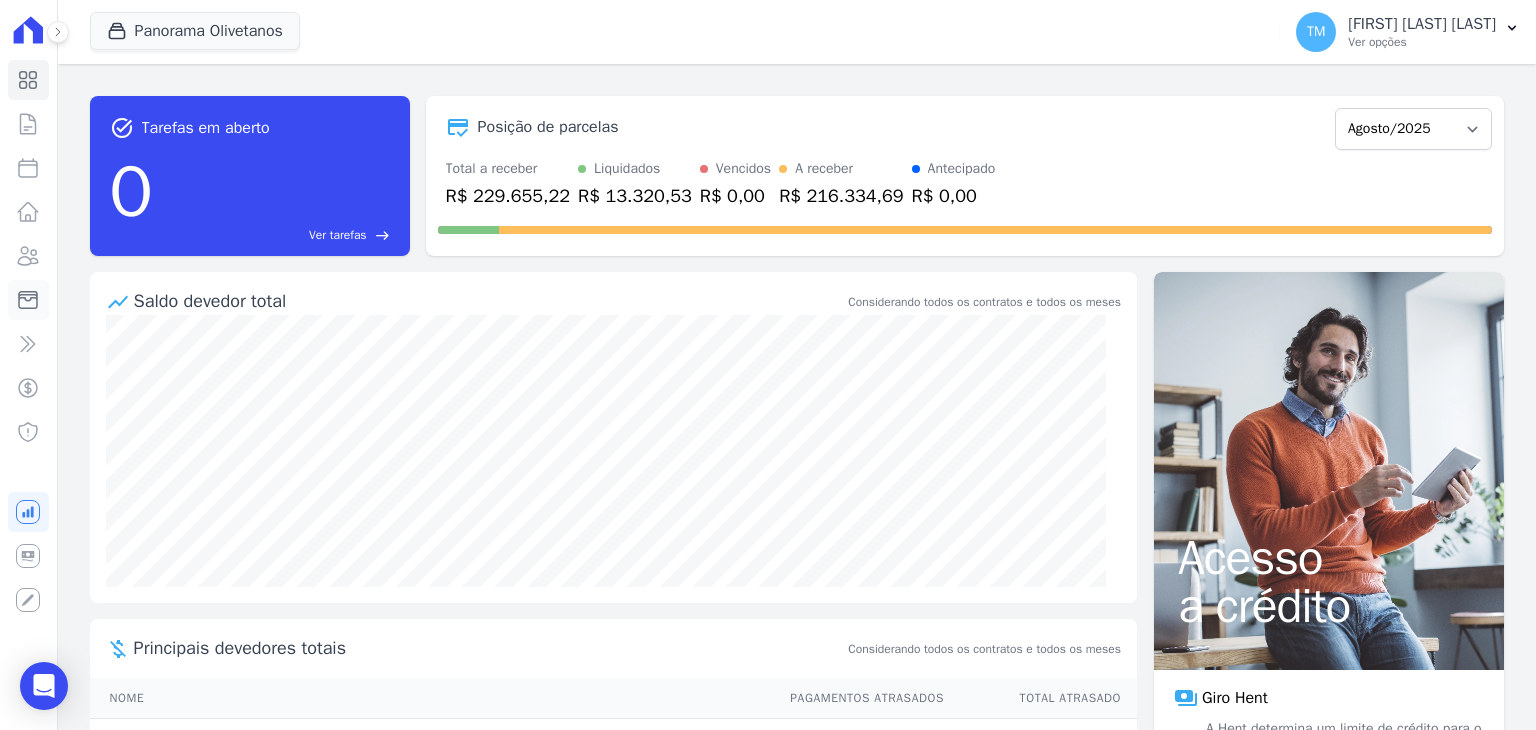 click 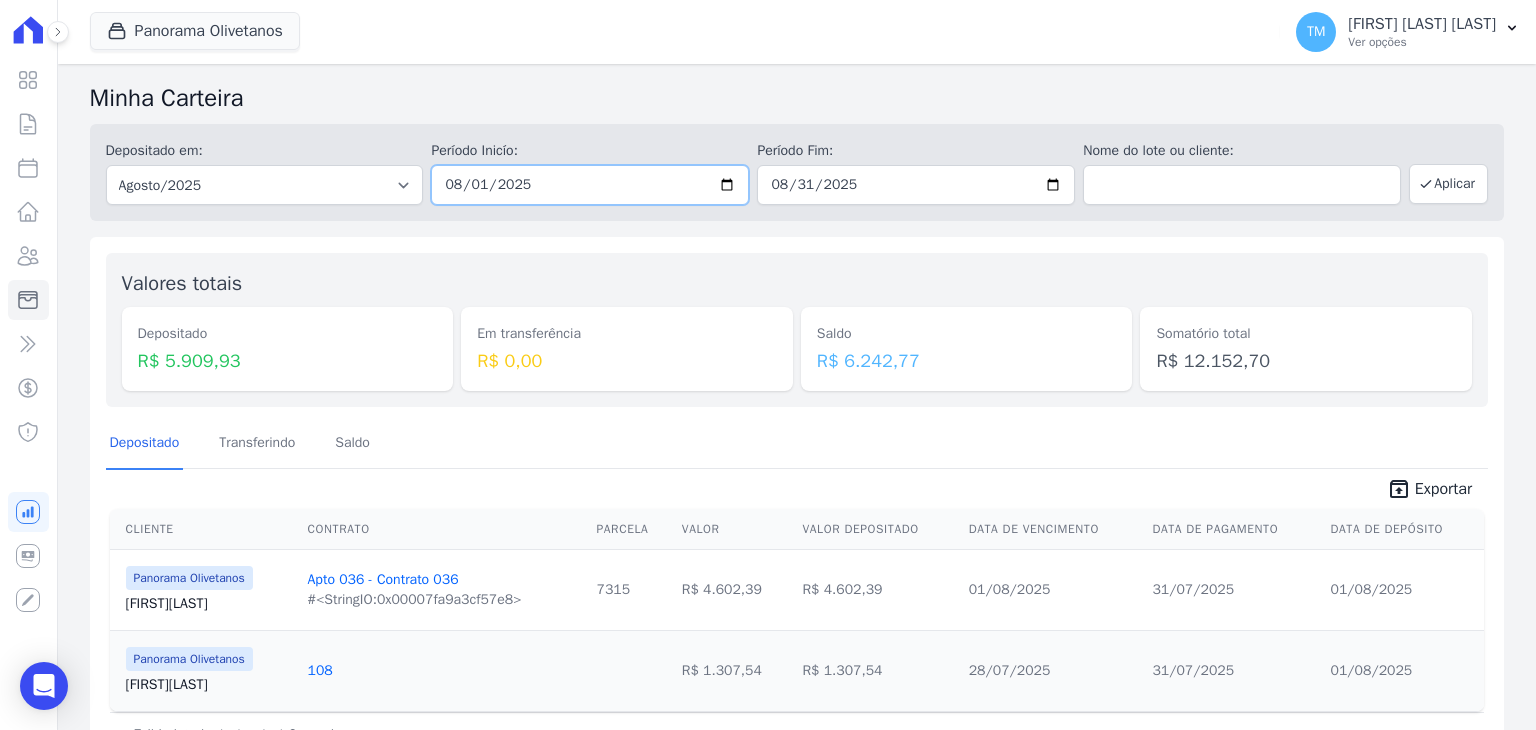 click on "2025-08-01" at bounding box center [590, 185] 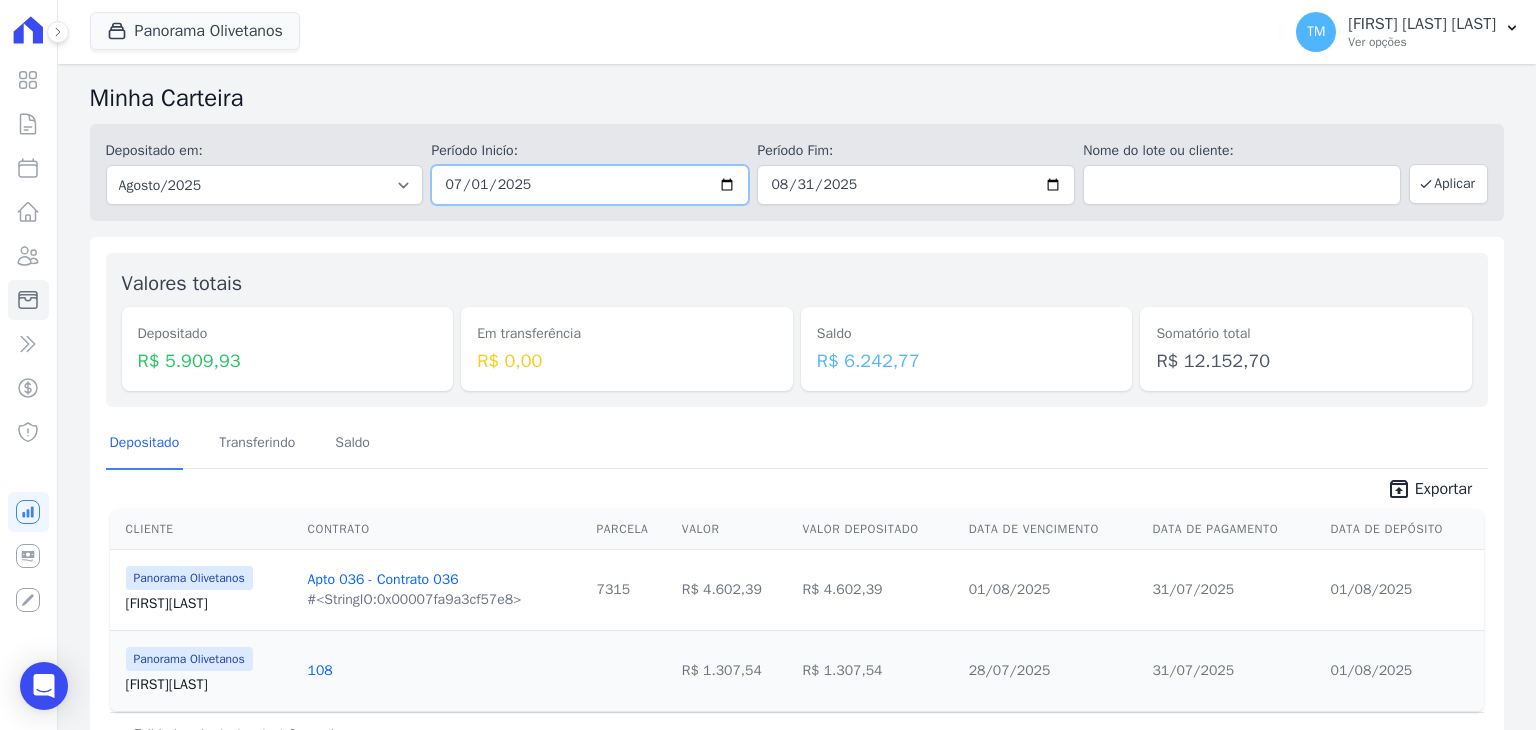 type on "2025-07-01" 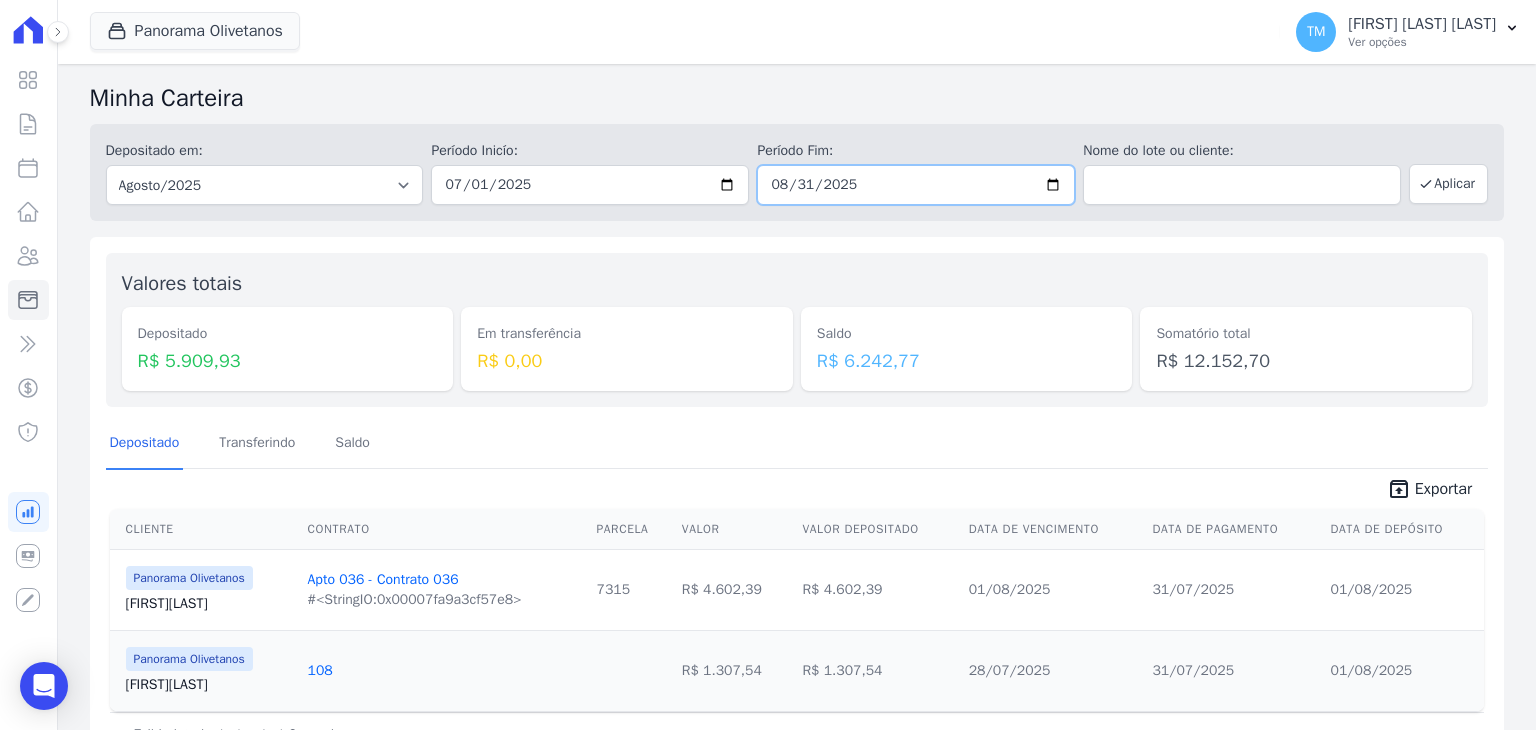 click on "2025-08-31" at bounding box center (916, 185) 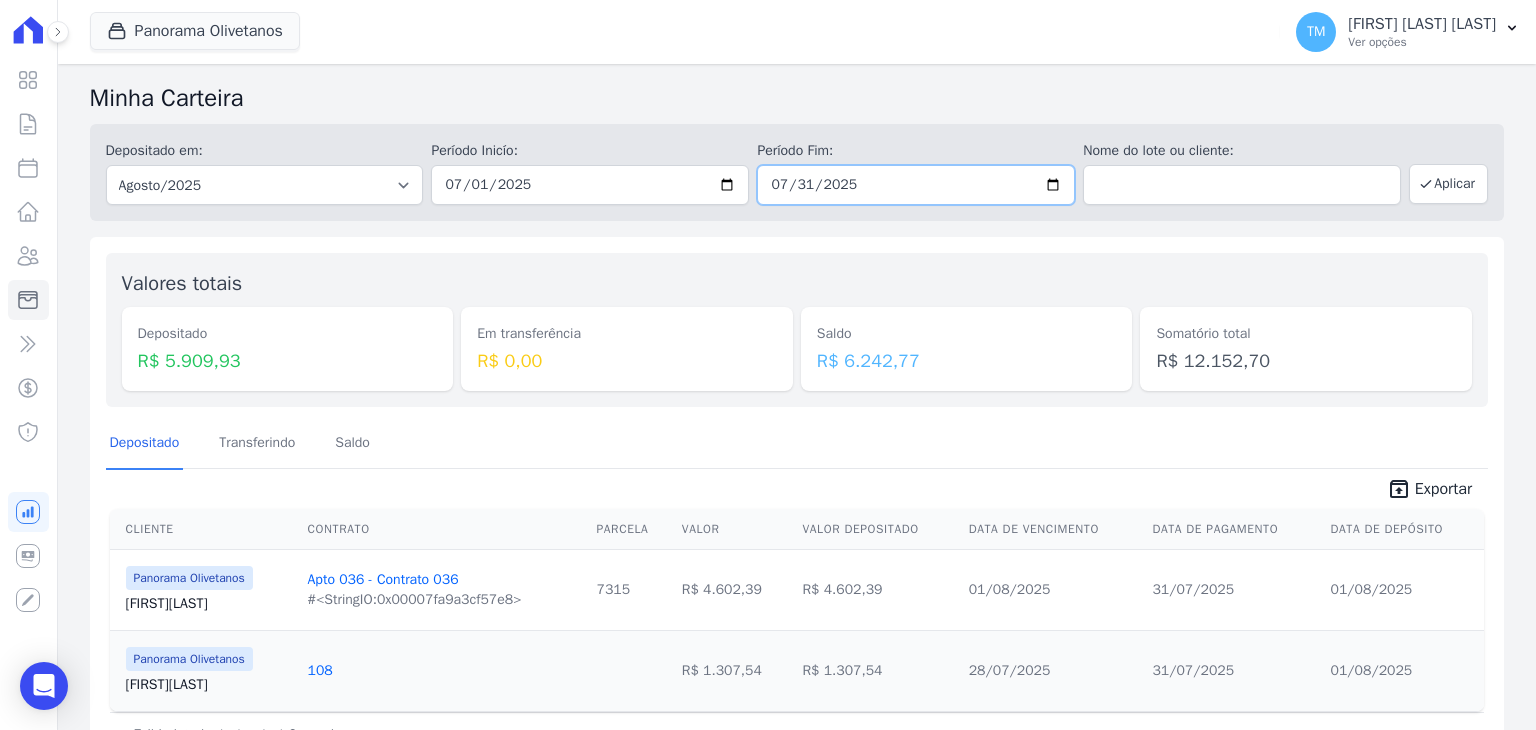type on "2025-07-31" 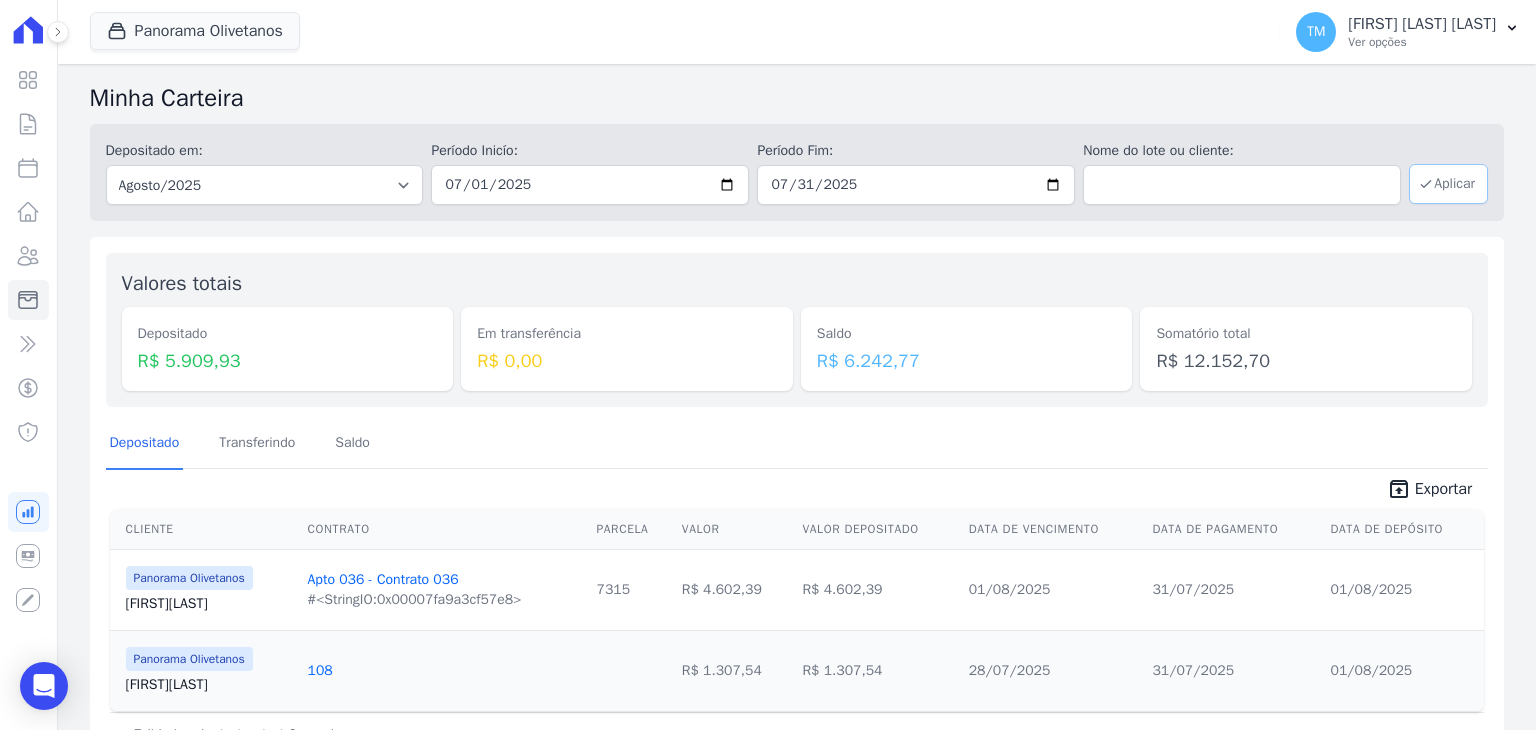 click on "Aplicar" at bounding box center (1448, 184) 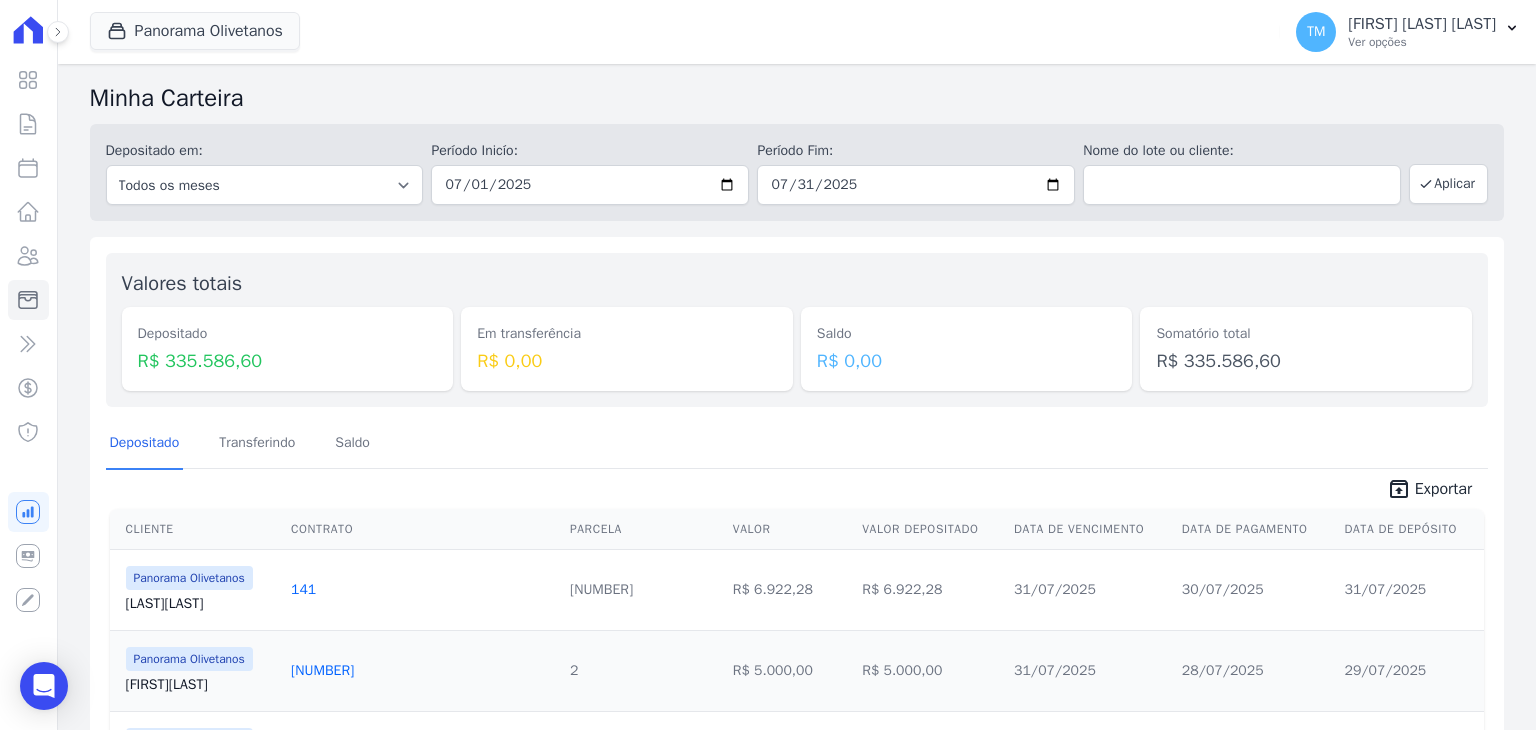 scroll, scrollTop: 0, scrollLeft: 0, axis: both 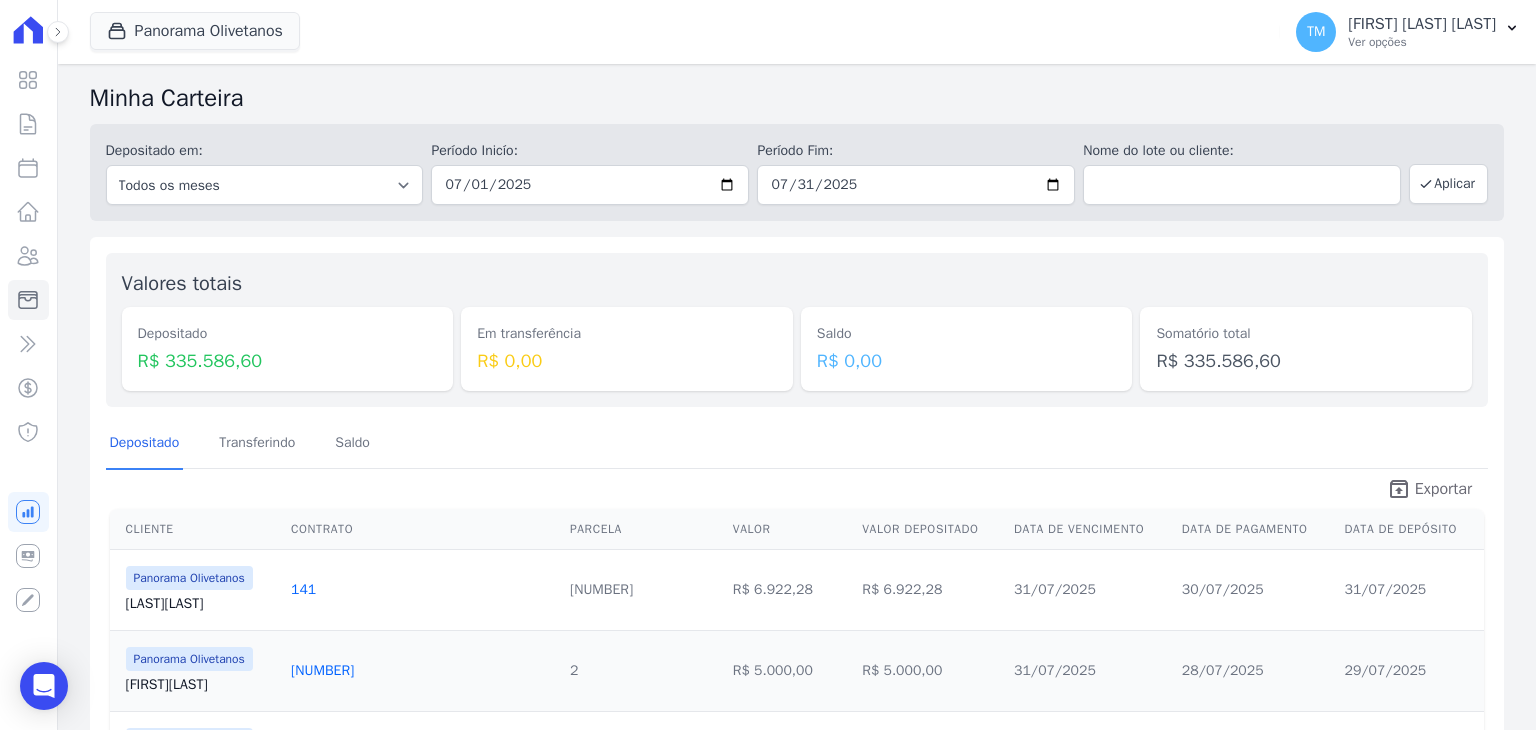 click on "Exportar" at bounding box center [1443, 489] 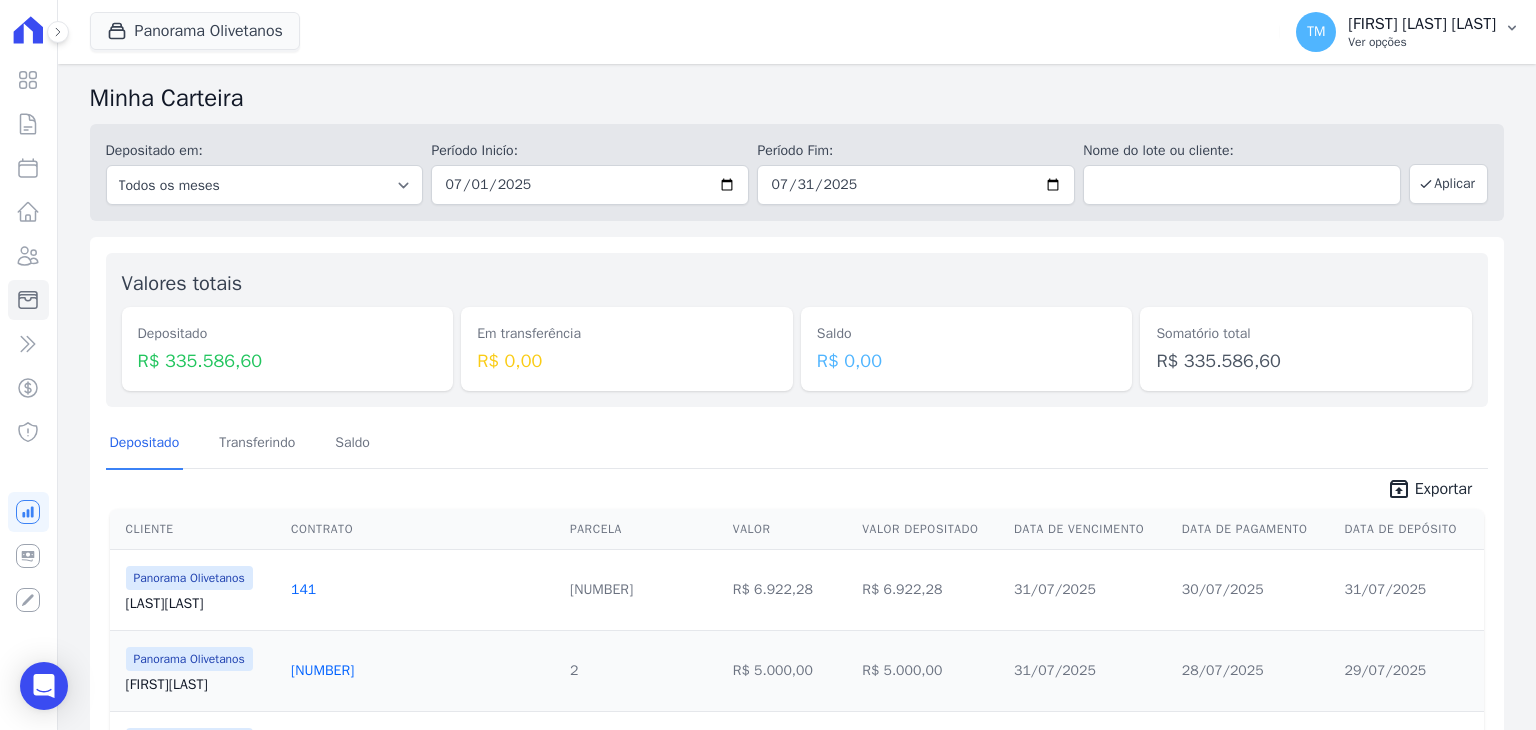 click on "[FIRST] [LAST] [LAST]" at bounding box center (1422, 24) 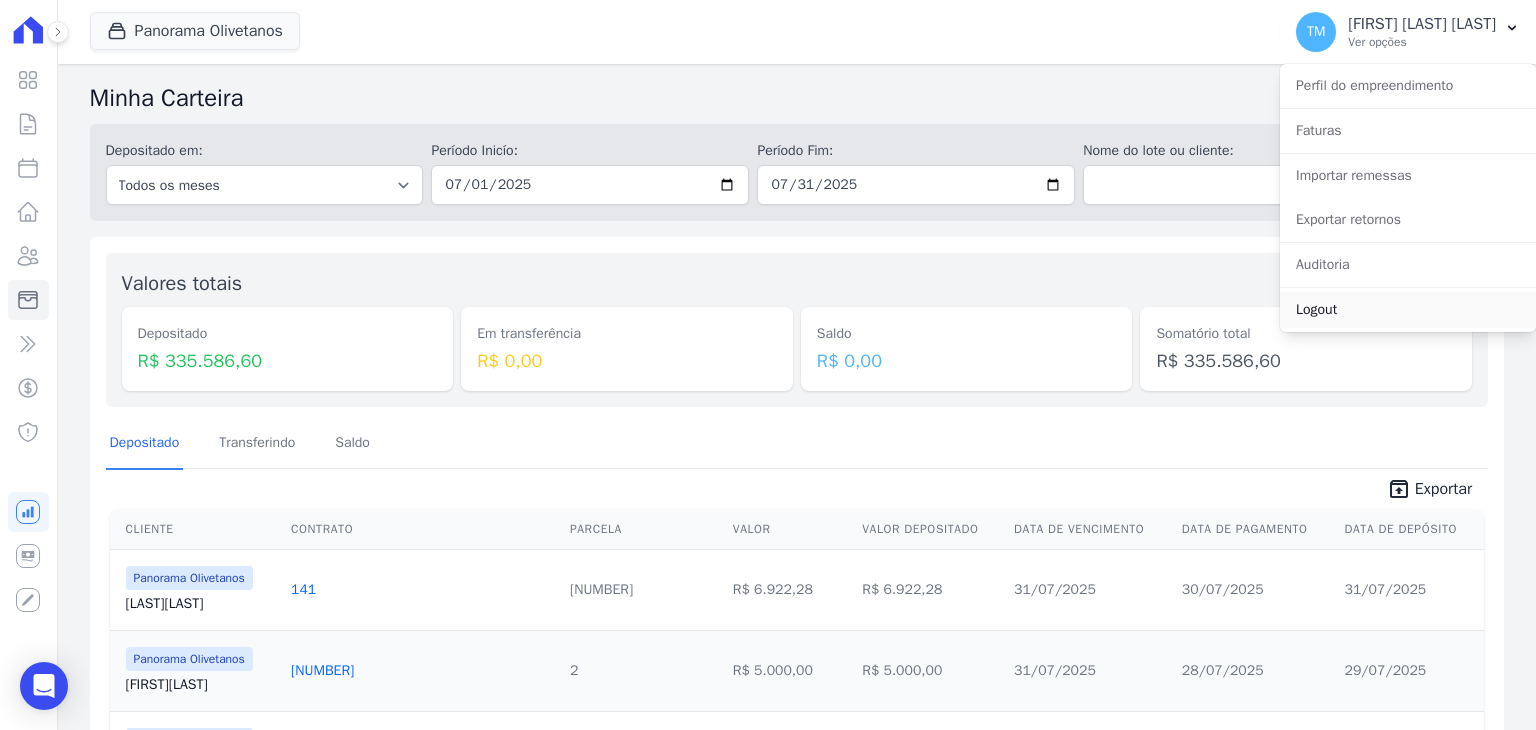 click on "Logout" at bounding box center [1408, 310] 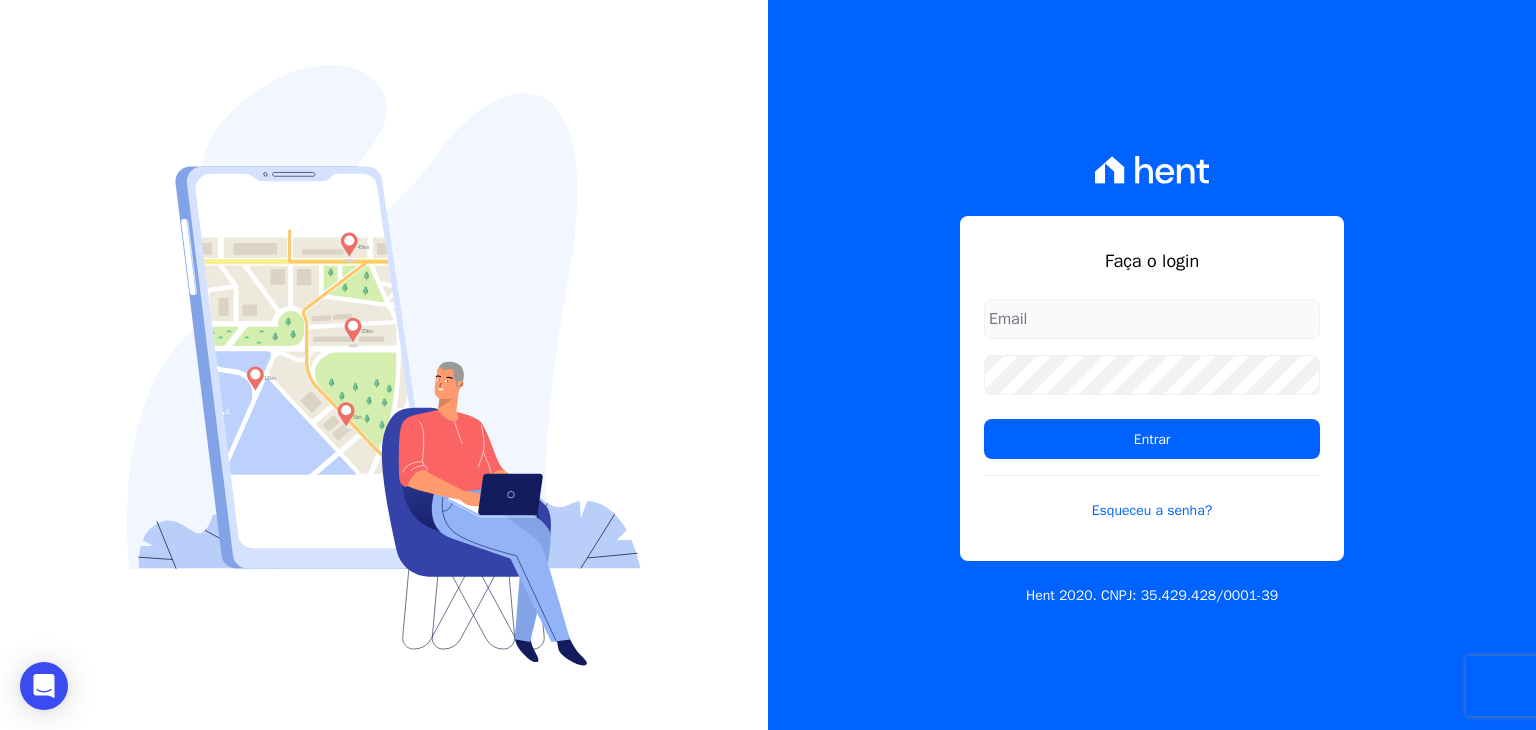 type on "[EMAIL]" 